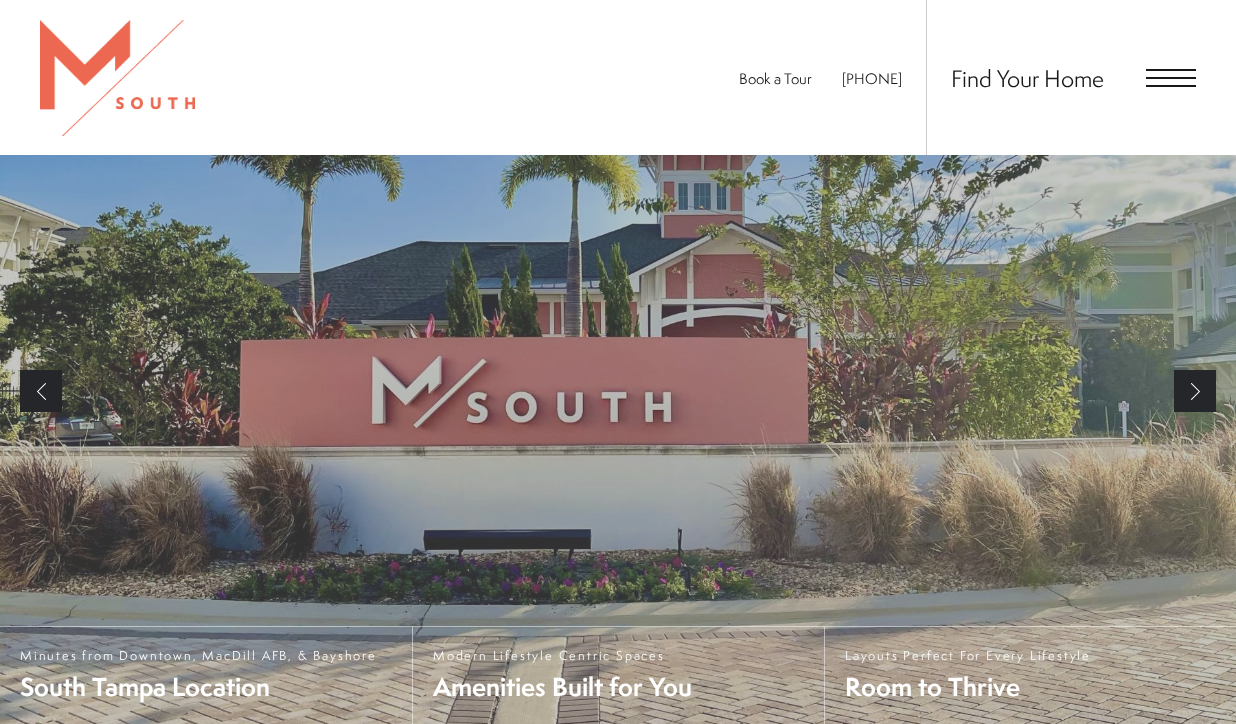 scroll, scrollTop: 350, scrollLeft: 0, axis: vertical 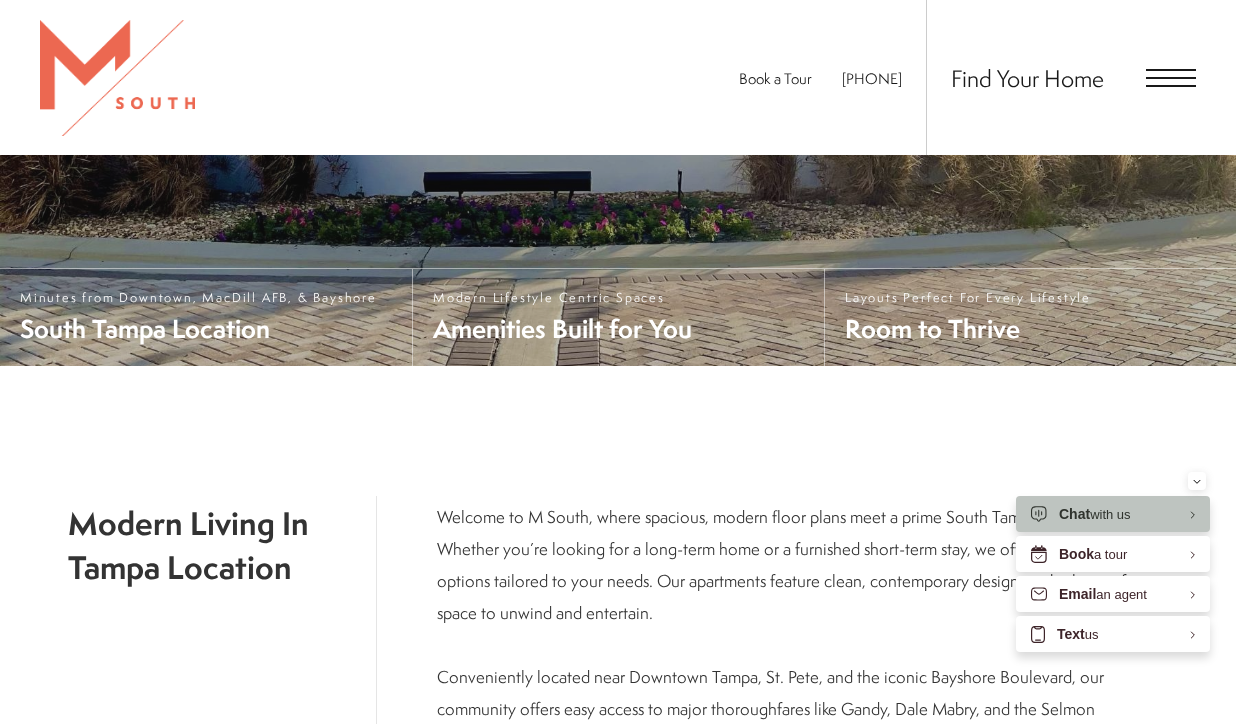 click at bounding box center (1171, 78) 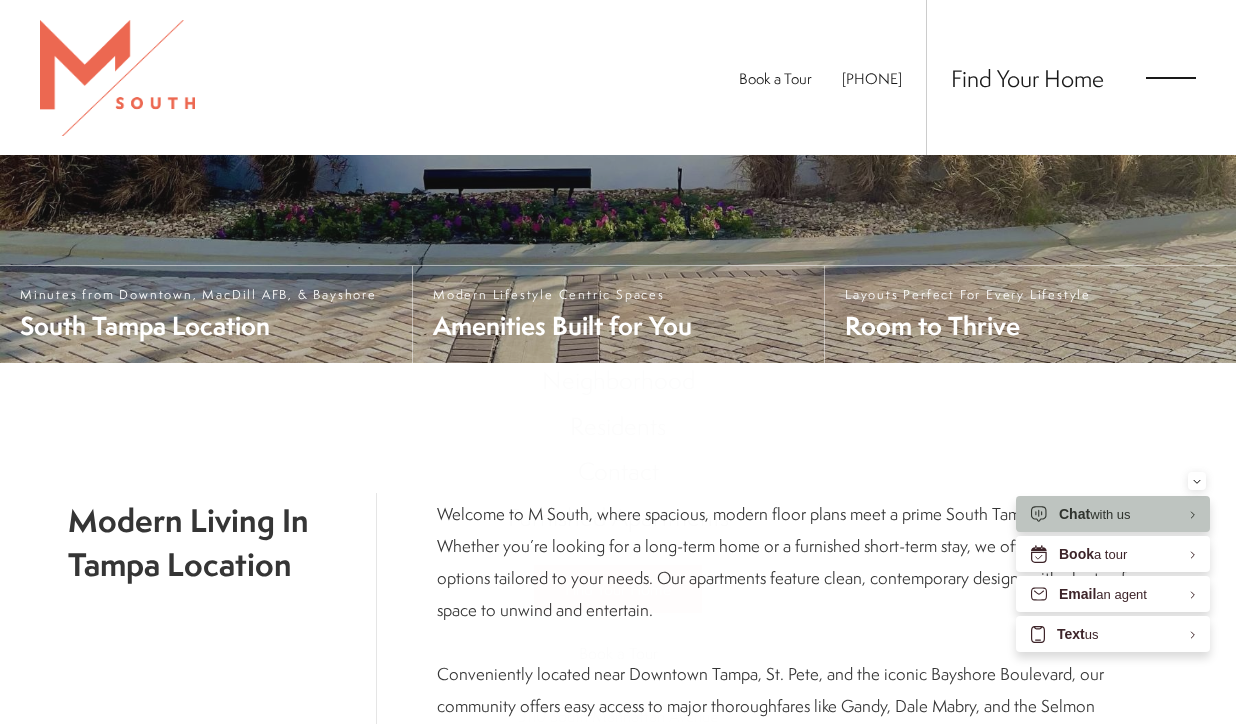 scroll, scrollTop: 0, scrollLeft: 0, axis: both 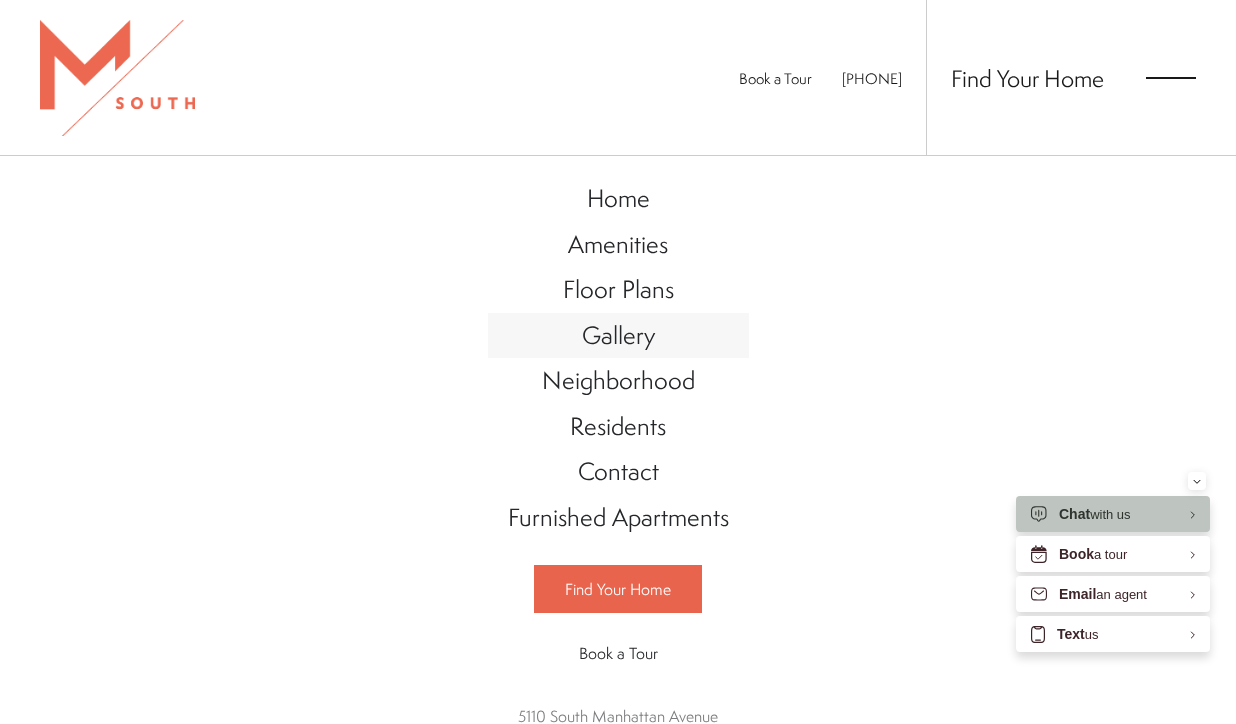 click on "Gallery" at bounding box center (618, 335) 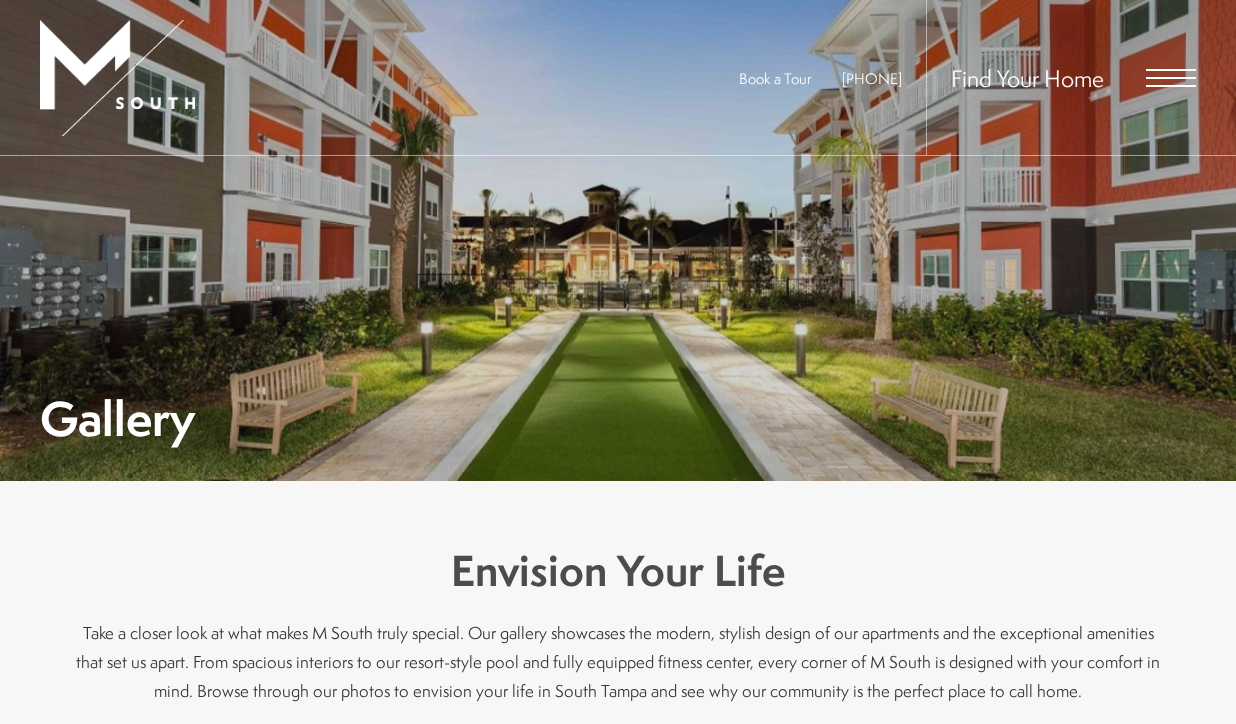 scroll, scrollTop: 0, scrollLeft: 0, axis: both 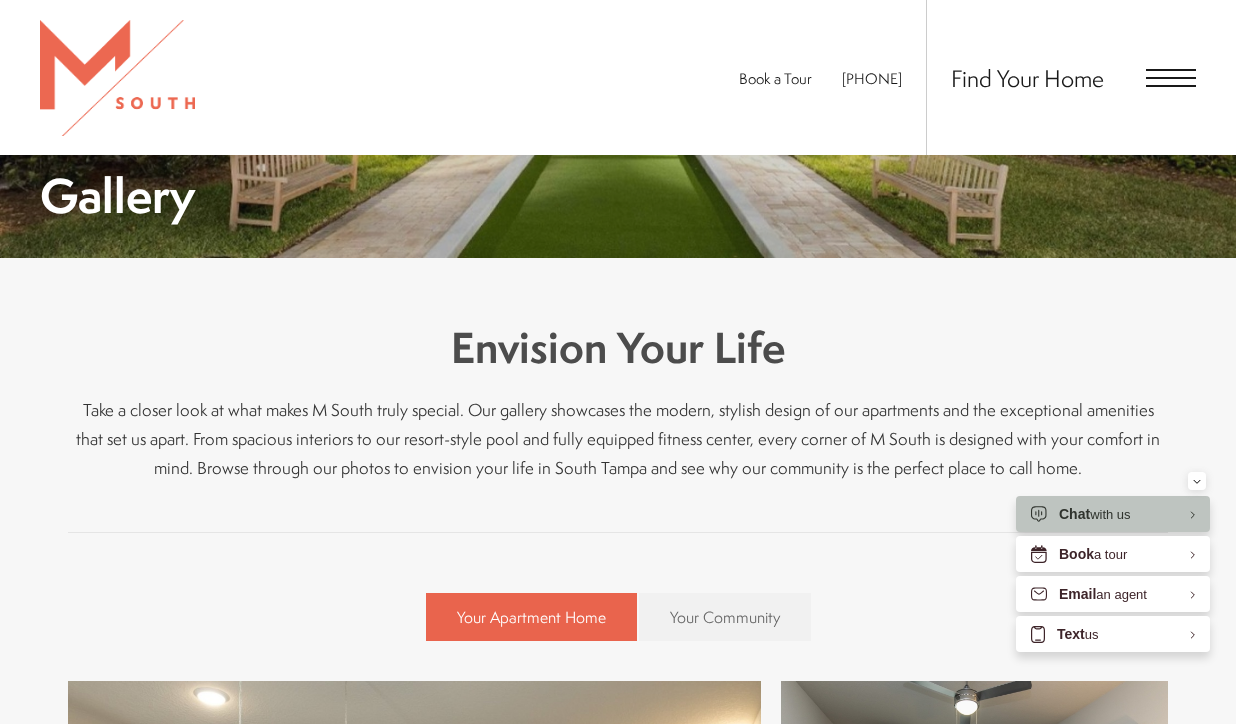 click at bounding box center [1171, 78] 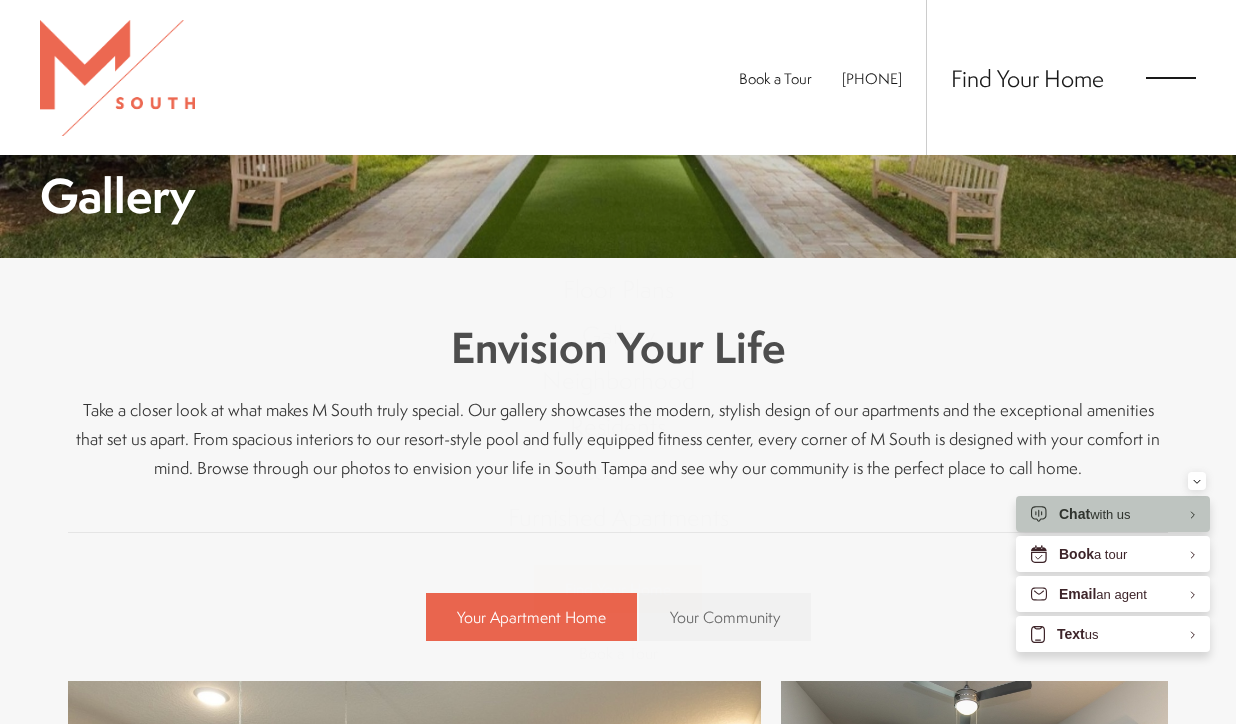 scroll, scrollTop: 0, scrollLeft: 0, axis: both 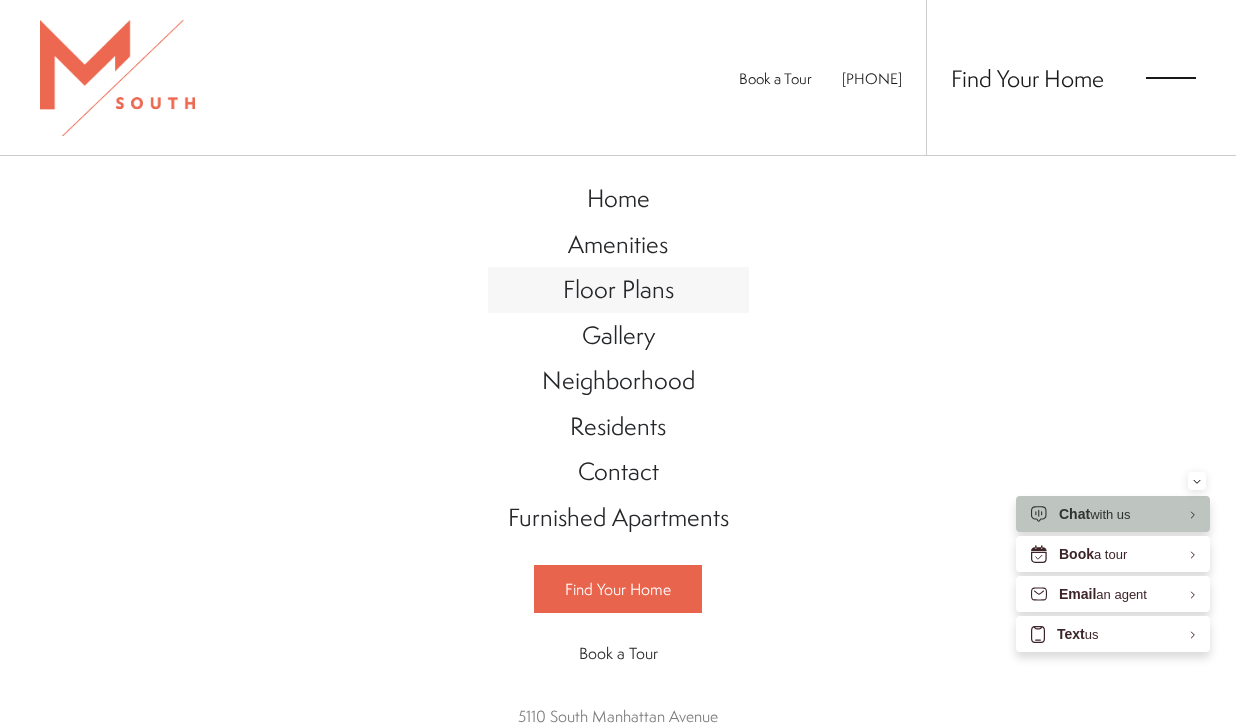 click on "Floor Plans" at bounding box center [618, 289] 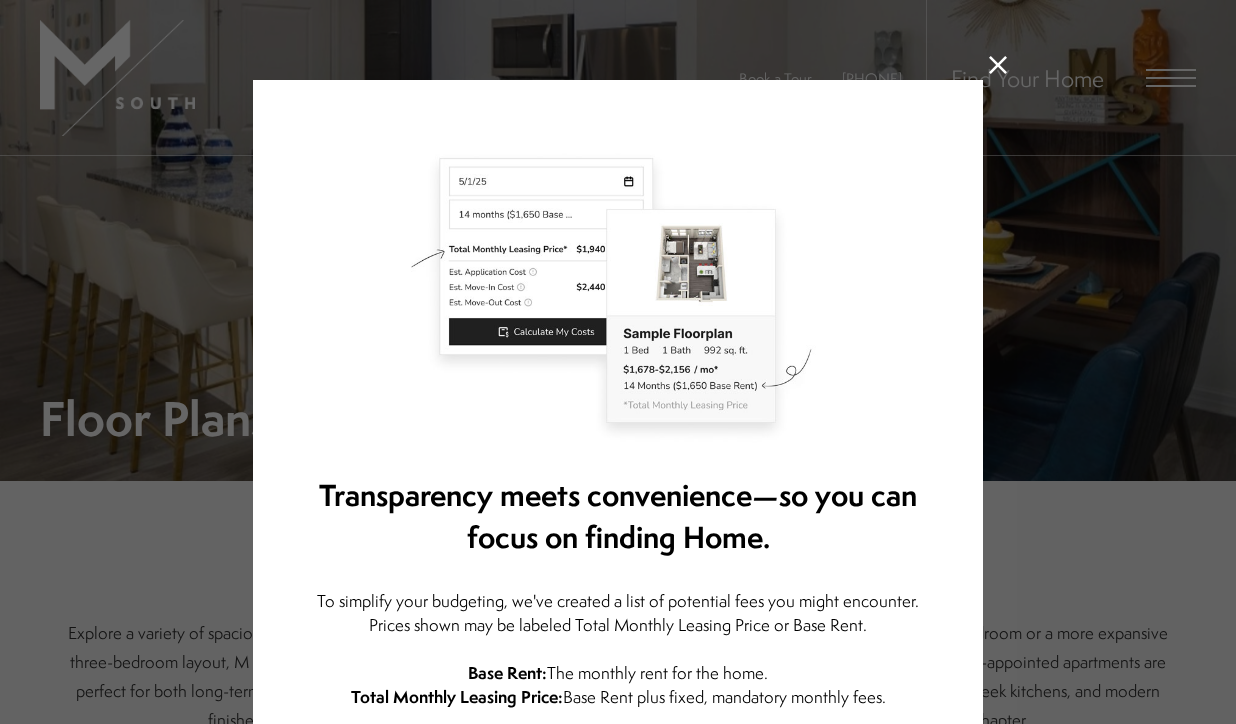scroll, scrollTop: 0, scrollLeft: 0, axis: both 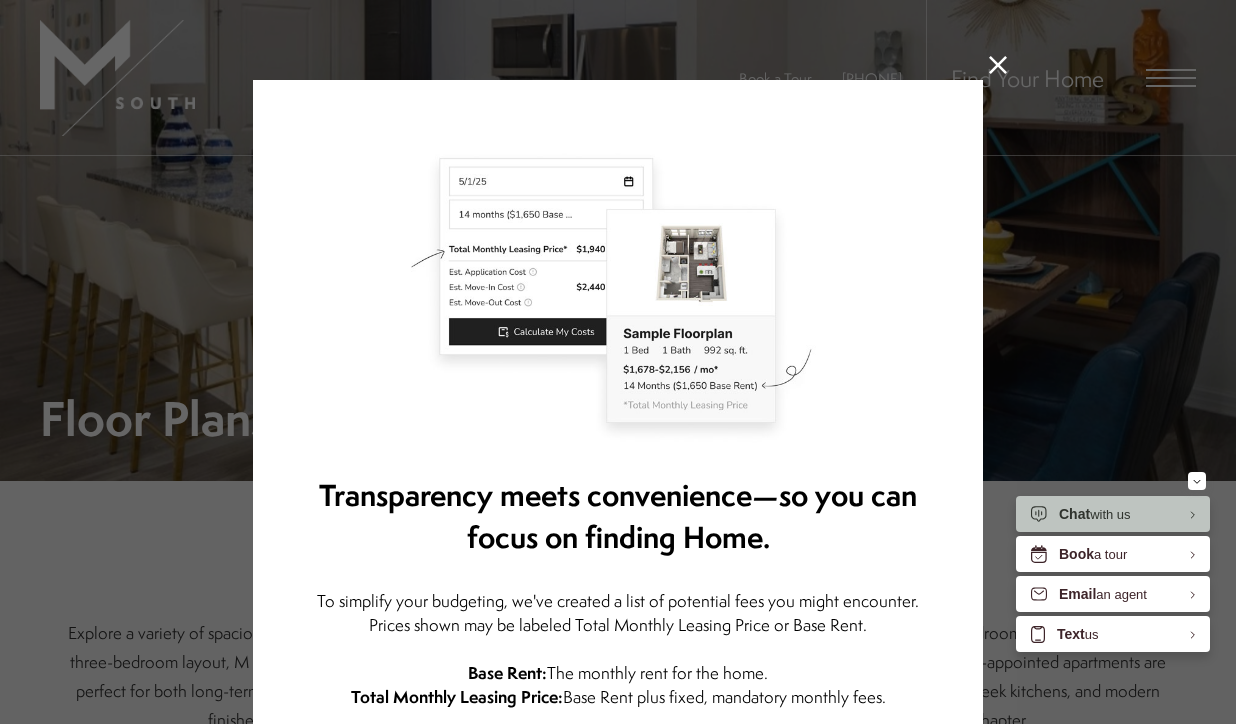 click 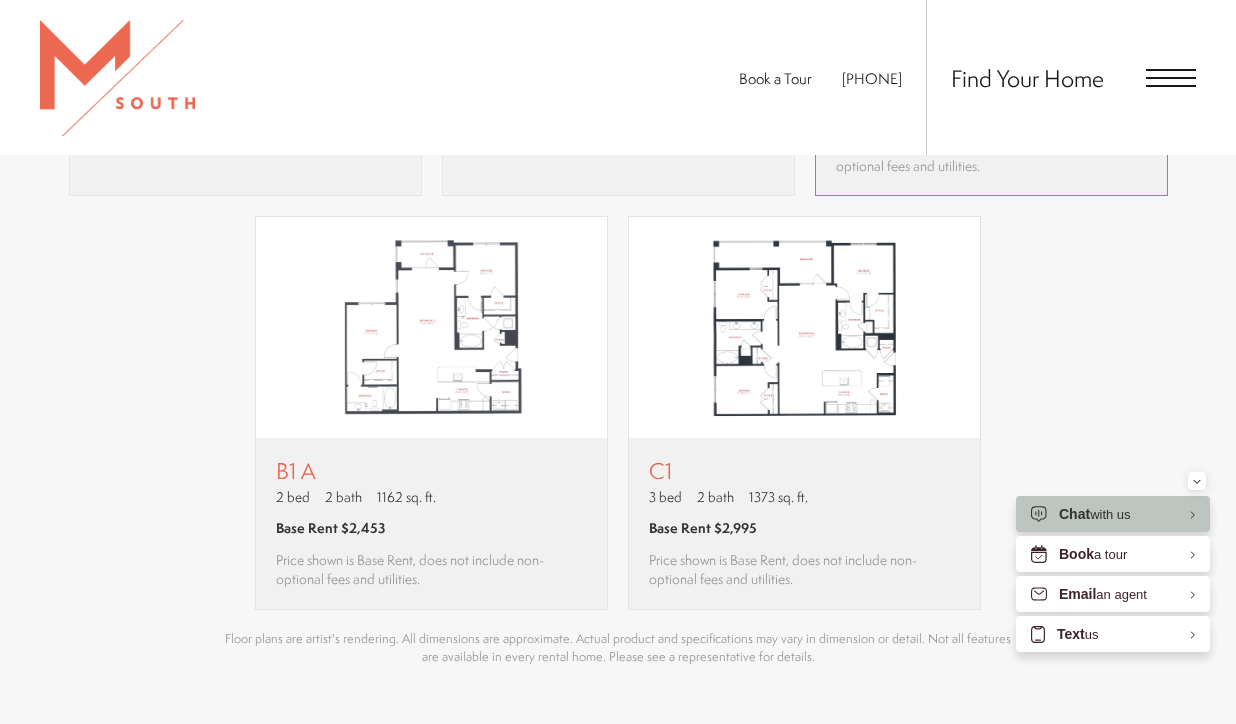 scroll, scrollTop: 1964, scrollLeft: 0, axis: vertical 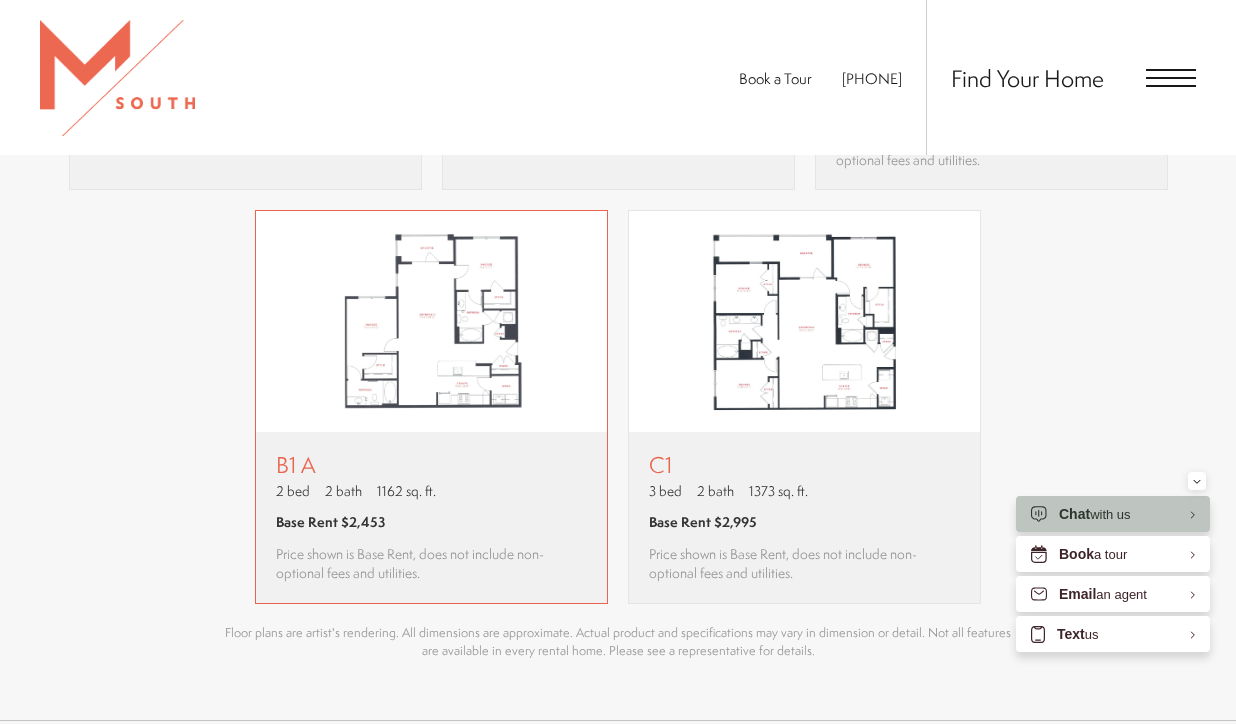 click on "B1 A
2 bed 2 bath 1162 sq. ft.
Base Rent $2,453
Price shown is Base Rent, does not include non-optional fees and utilities." at bounding box center (431, 517) 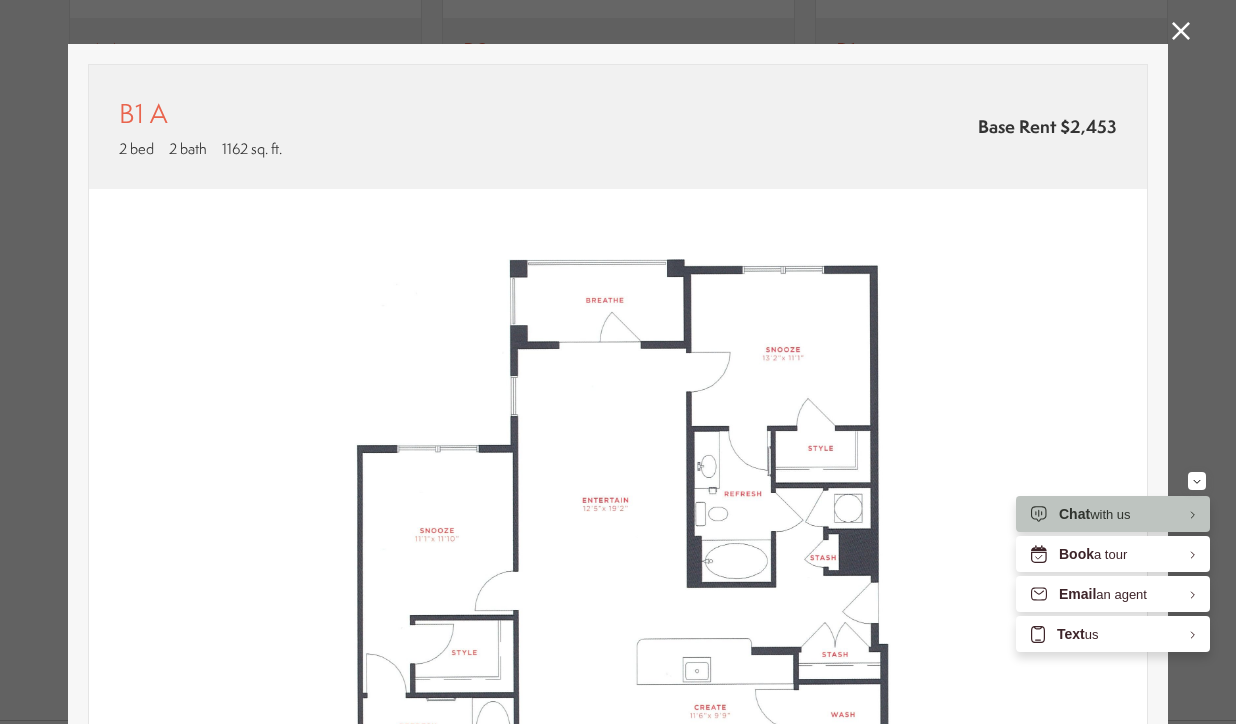 scroll, scrollTop: 29, scrollLeft: 0, axis: vertical 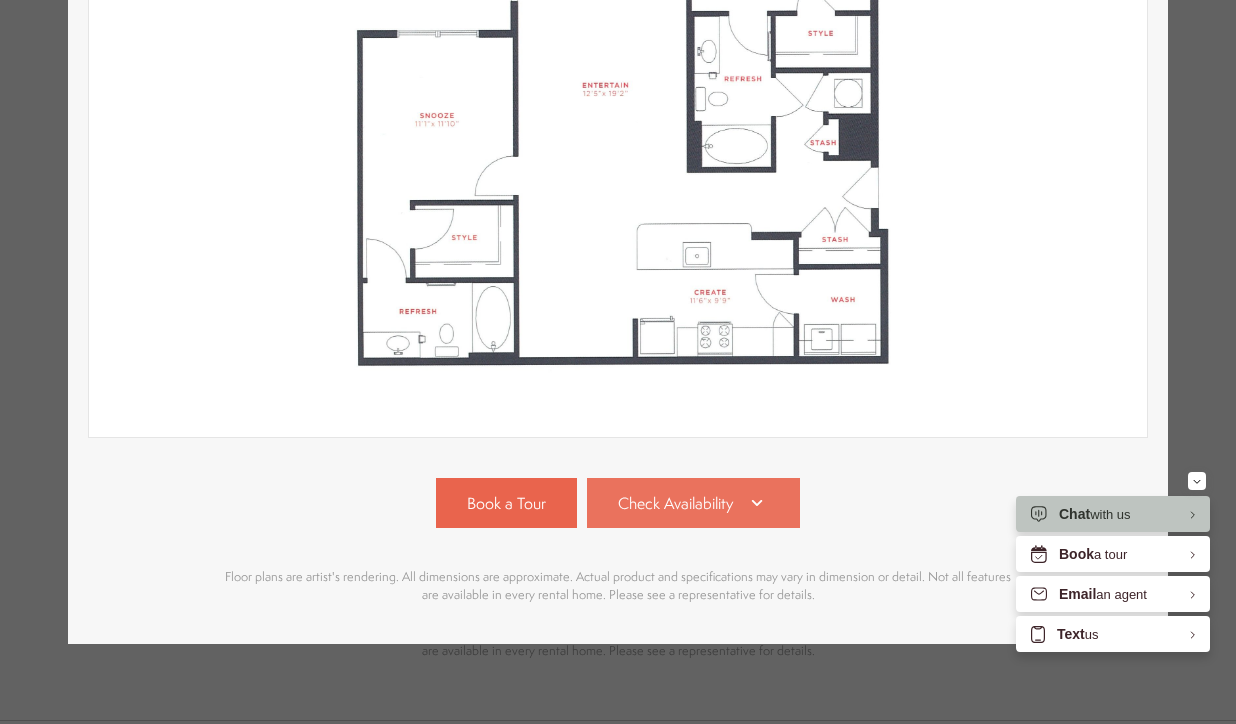 click on "Check Availability" at bounding box center [675, 503] 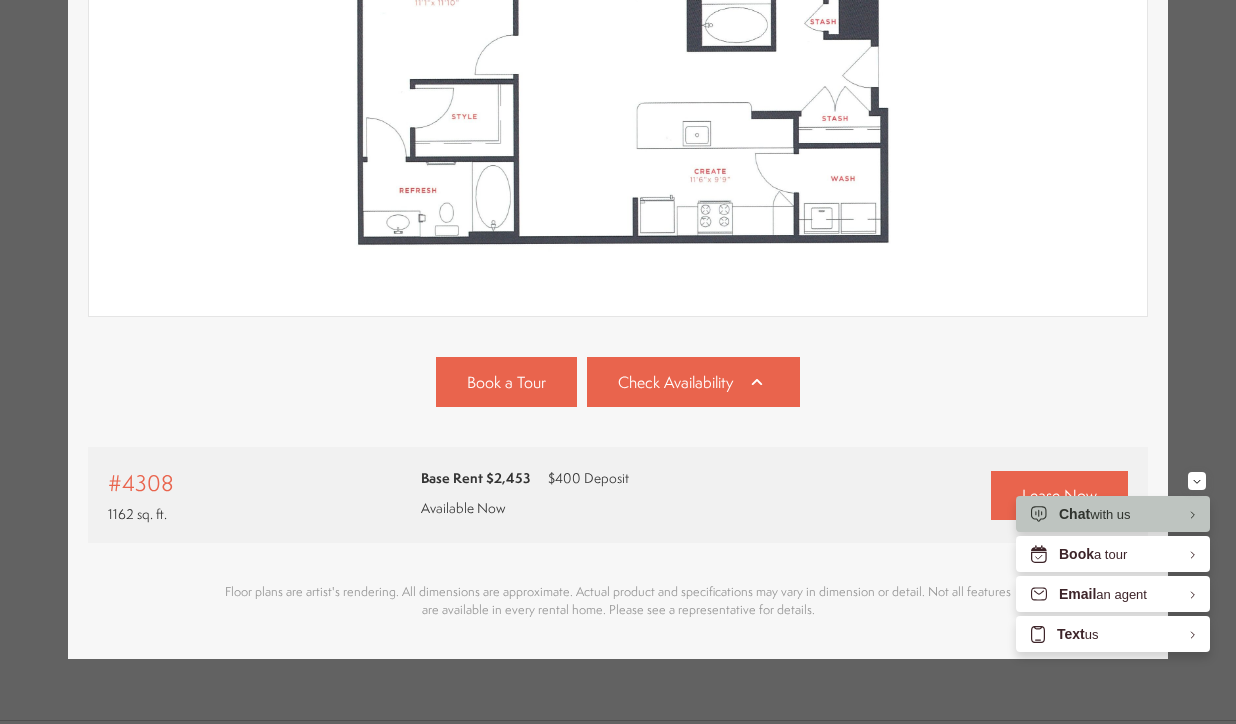 scroll, scrollTop: 587, scrollLeft: 0, axis: vertical 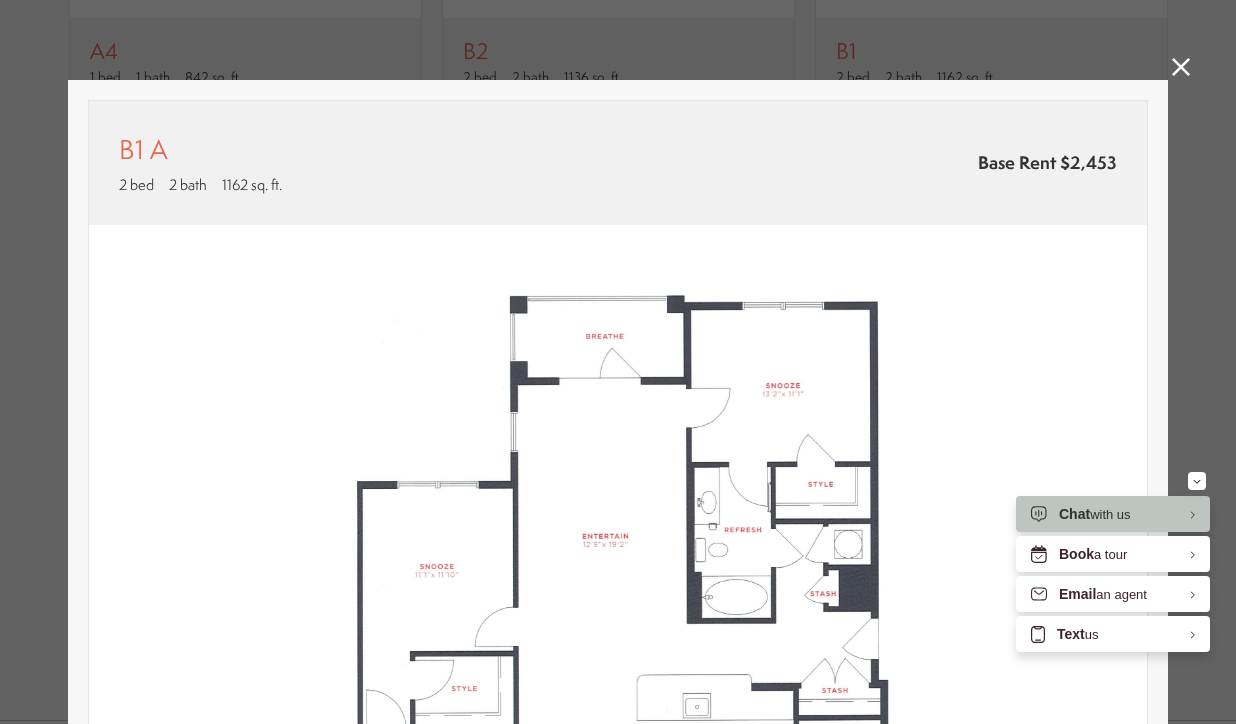 click 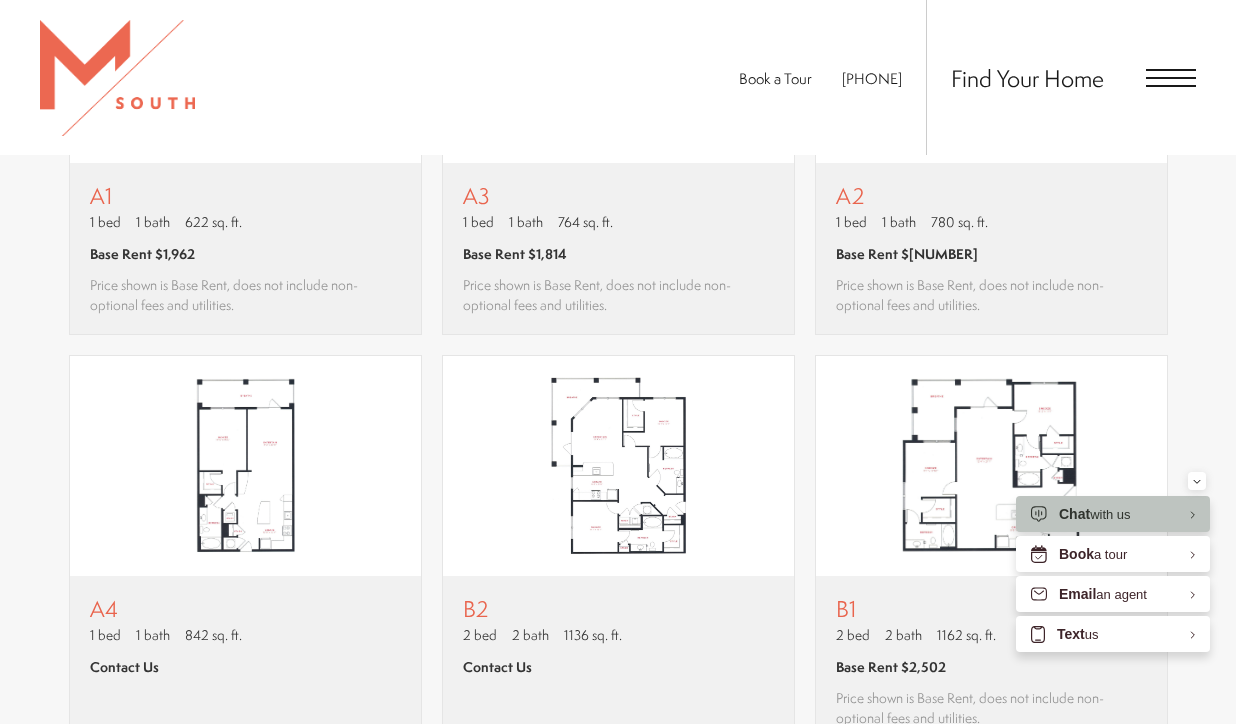 scroll, scrollTop: 1279, scrollLeft: 0, axis: vertical 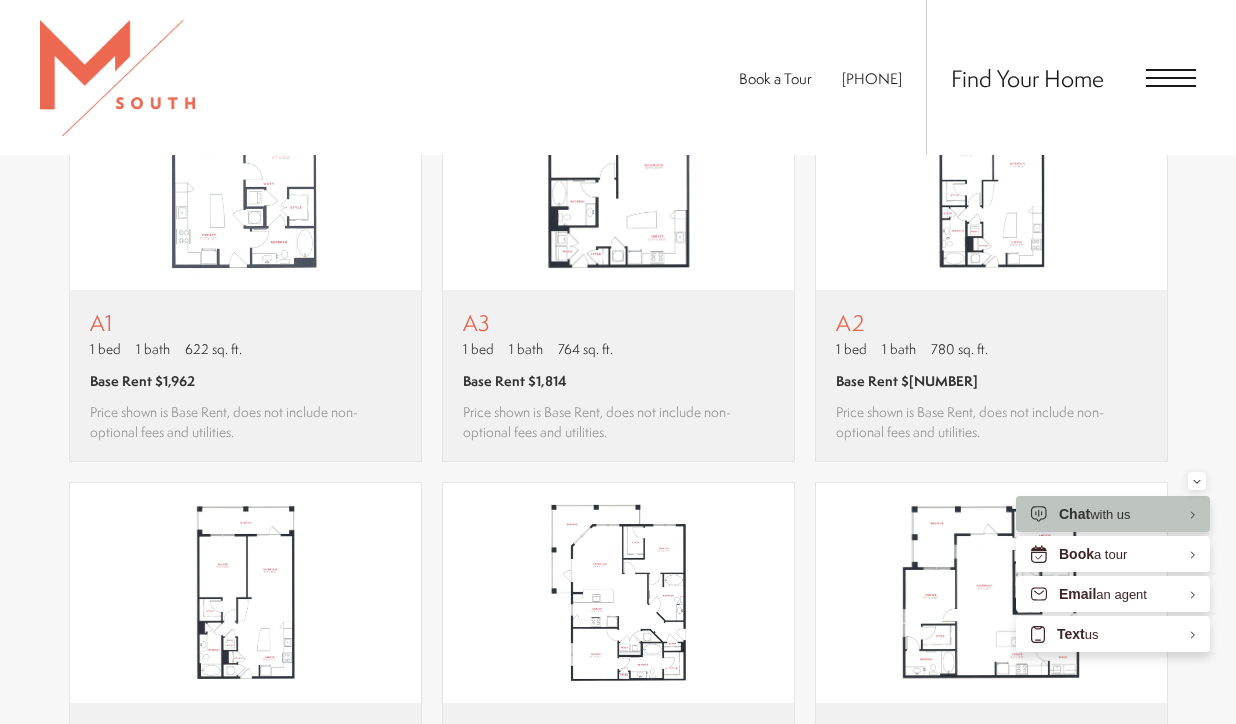 click at bounding box center (1171, 78) 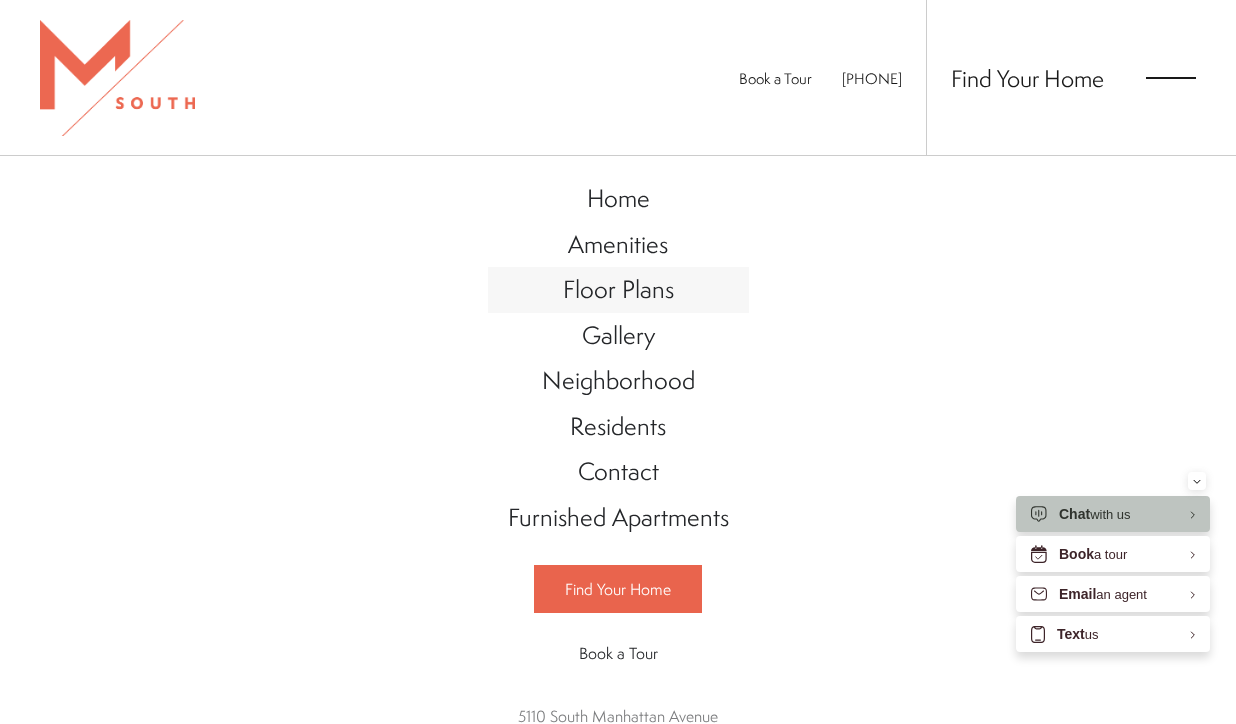 click on "Floor Plans" at bounding box center [618, 289] 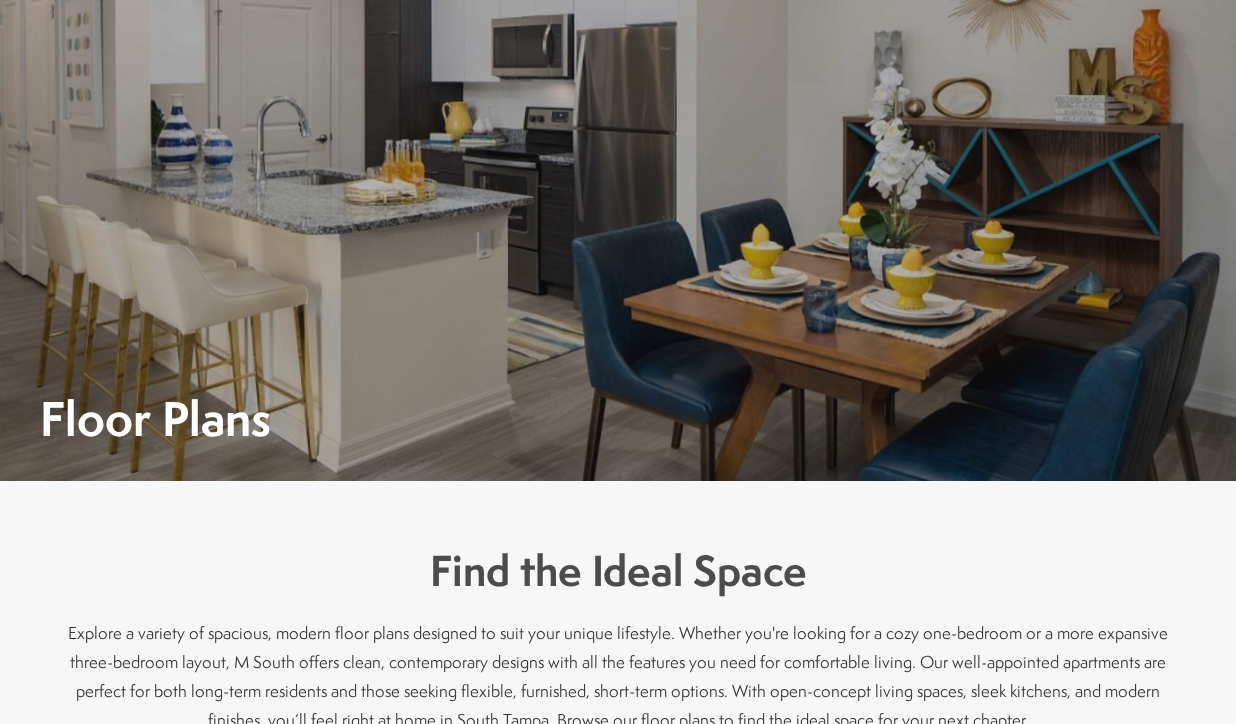 scroll, scrollTop: 0, scrollLeft: 0, axis: both 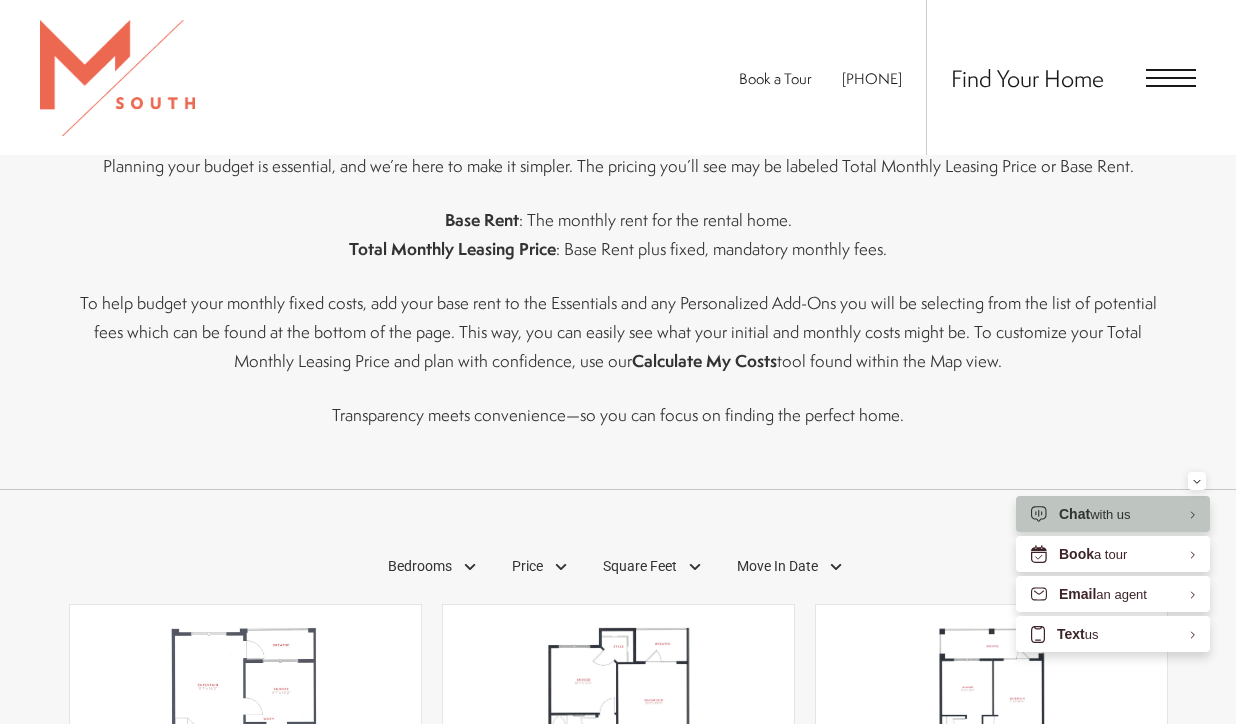 click on "Find Your Home" at bounding box center [1061, 77] 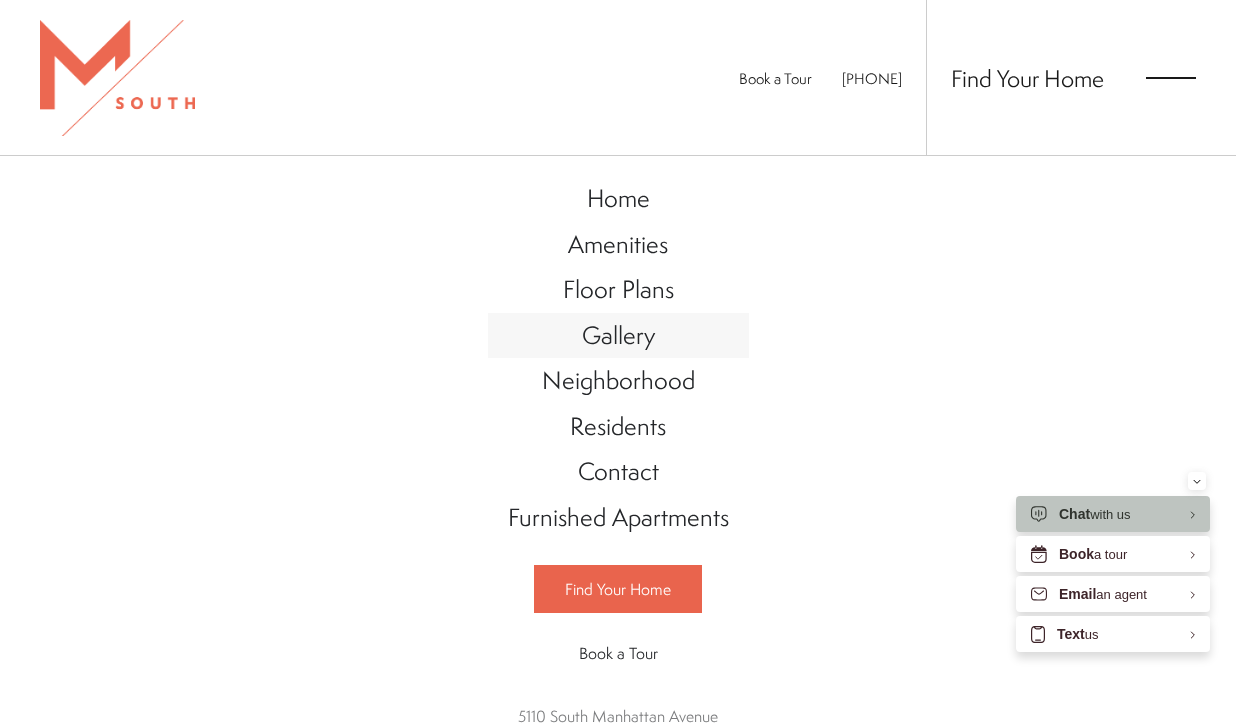 click on "Gallery" at bounding box center (618, 336) 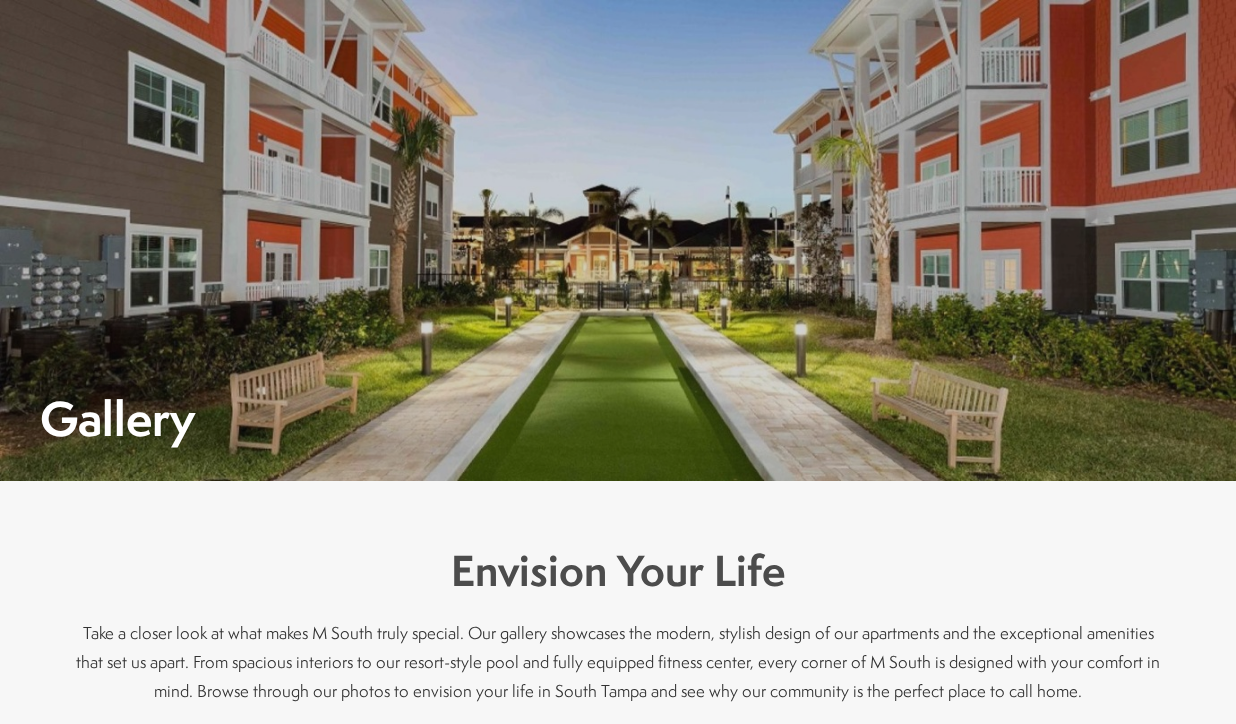 scroll, scrollTop: 0, scrollLeft: 0, axis: both 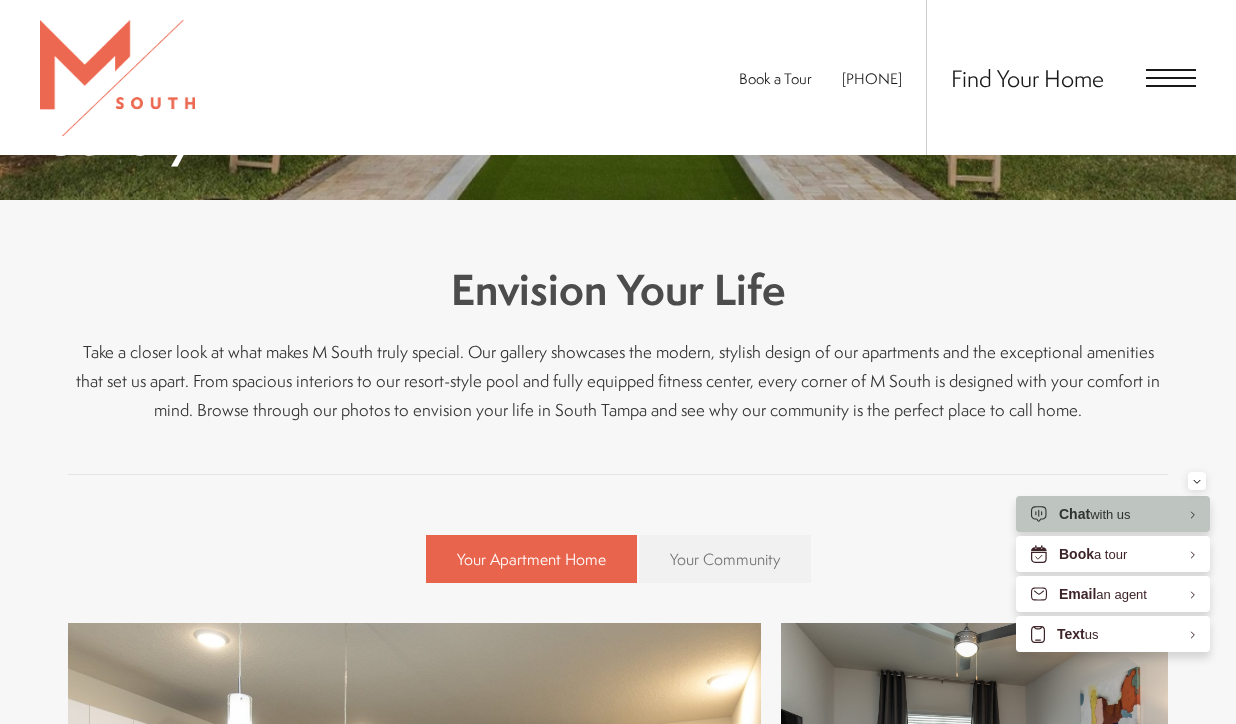 click on "Your Community" at bounding box center [725, 559] 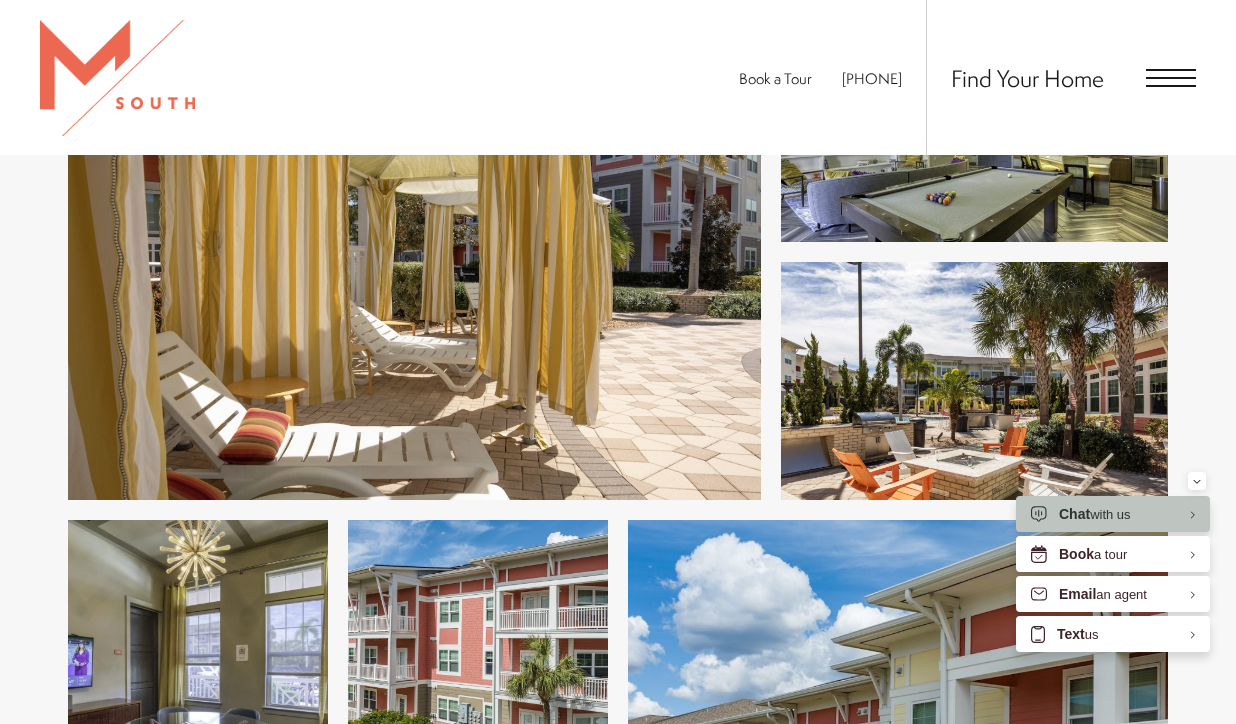 scroll, scrollTop: 862, scrollLeft: 0, axis: vertical 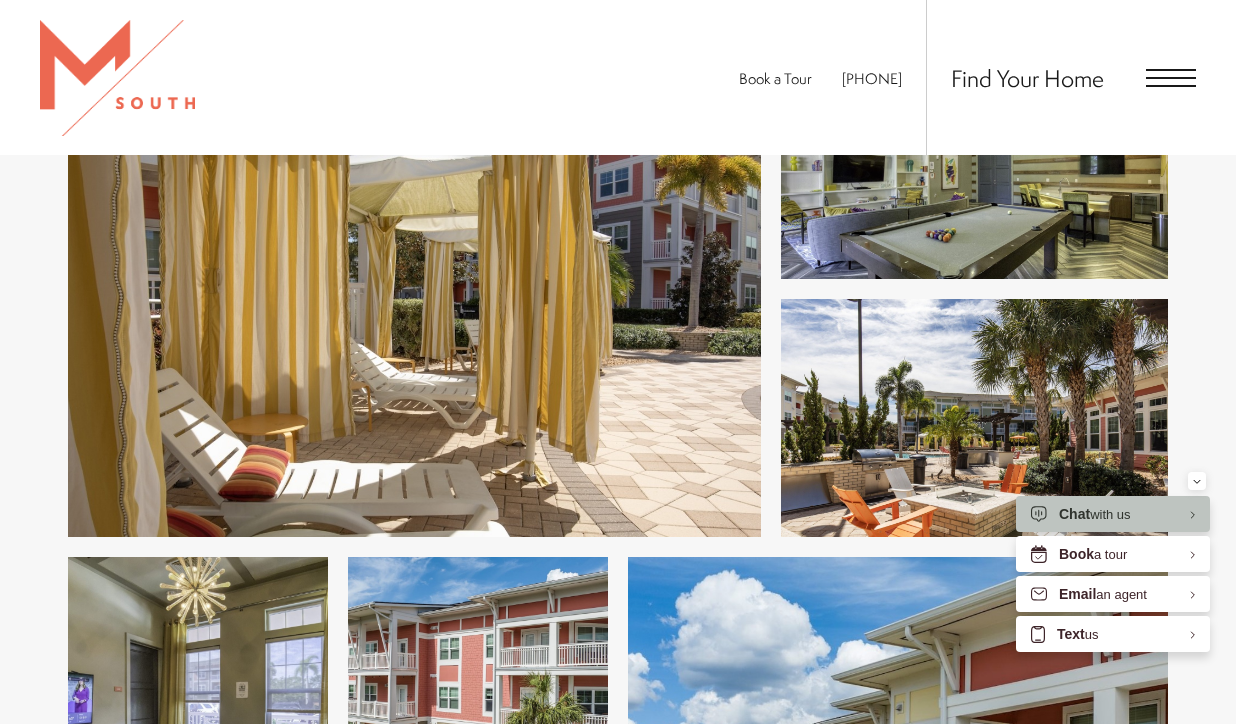 click on "Find Your Home" at bounding box center (1061, 77) 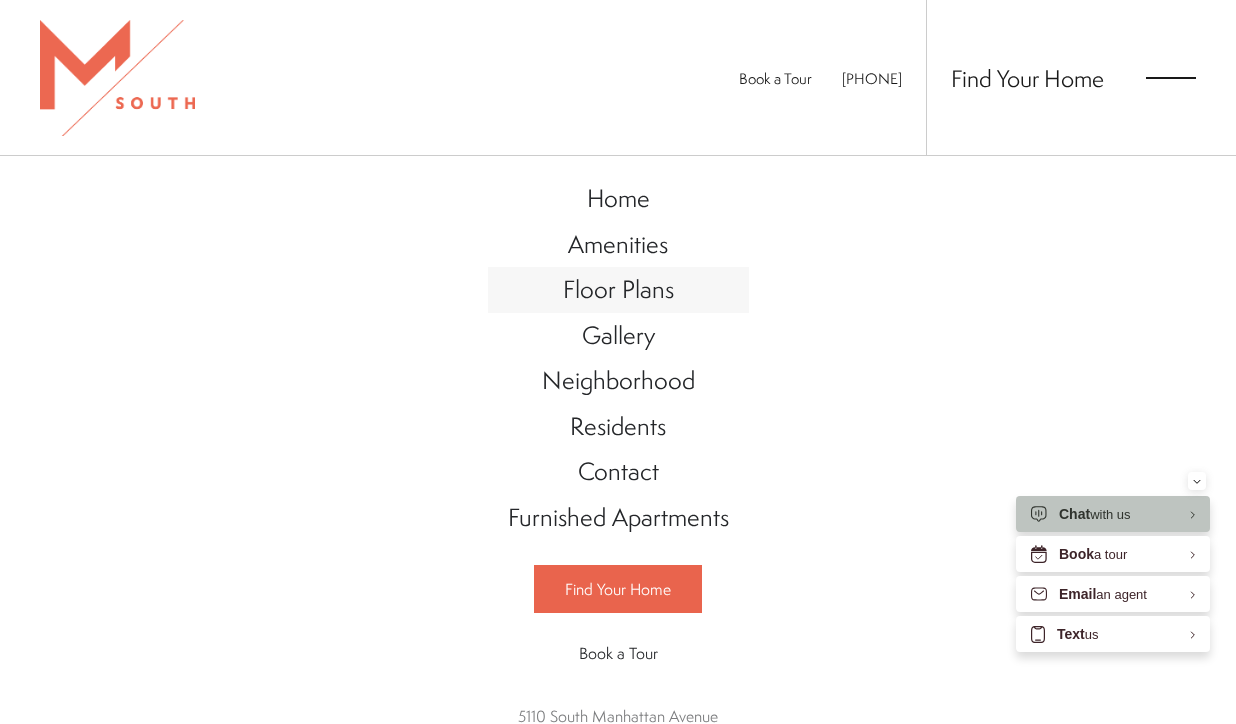 click on "Floor Plans" at bounding box center (618, 289) 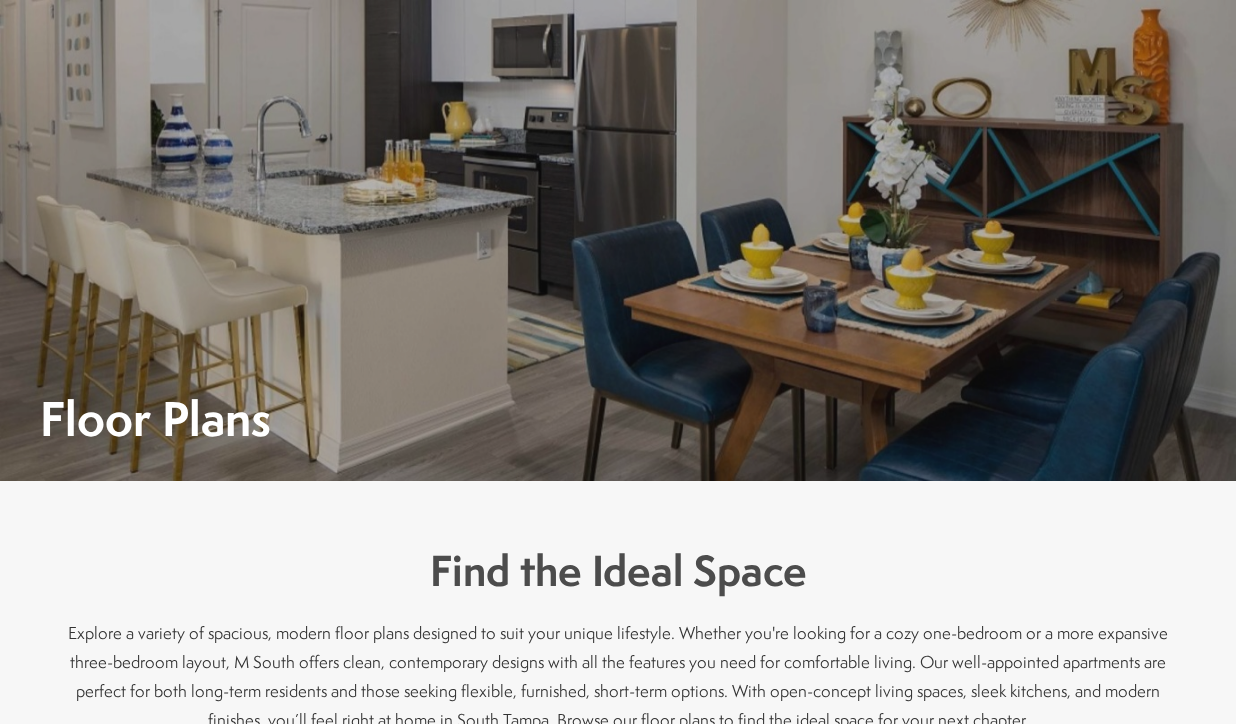 scroll, scrollTop: 0, scrollLeft: 0, axis: both 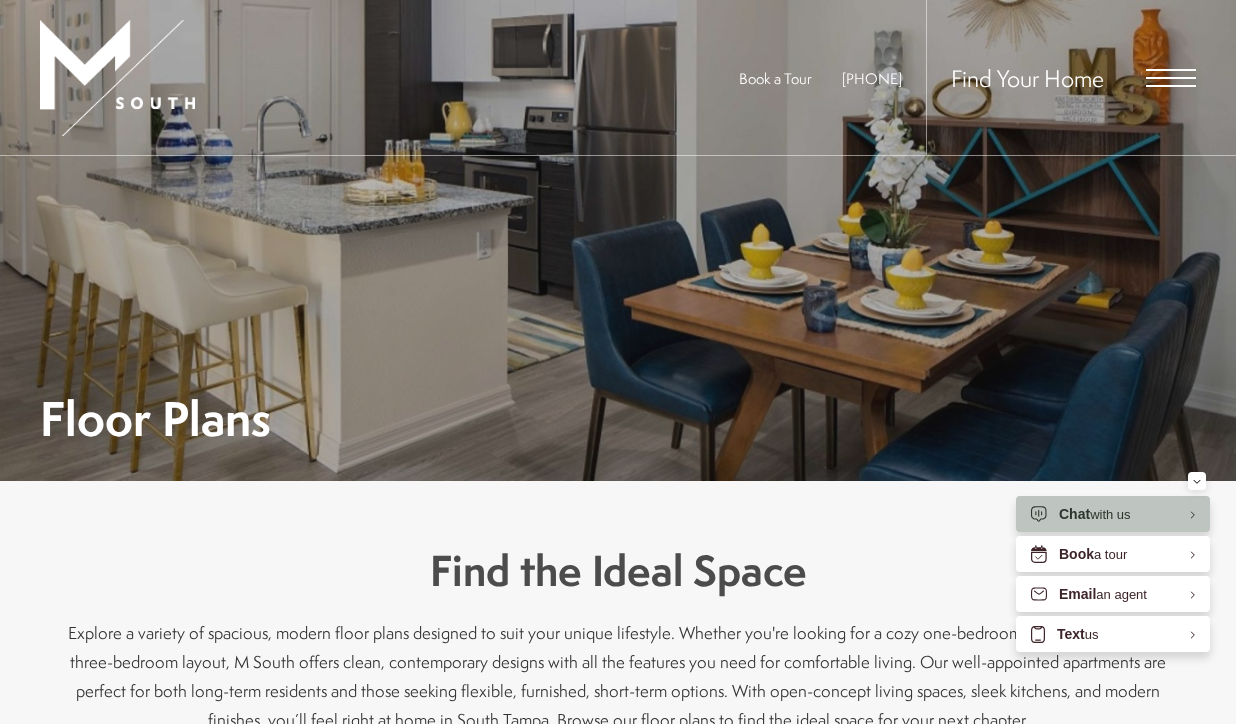 click at bounding box center (1171, 78) 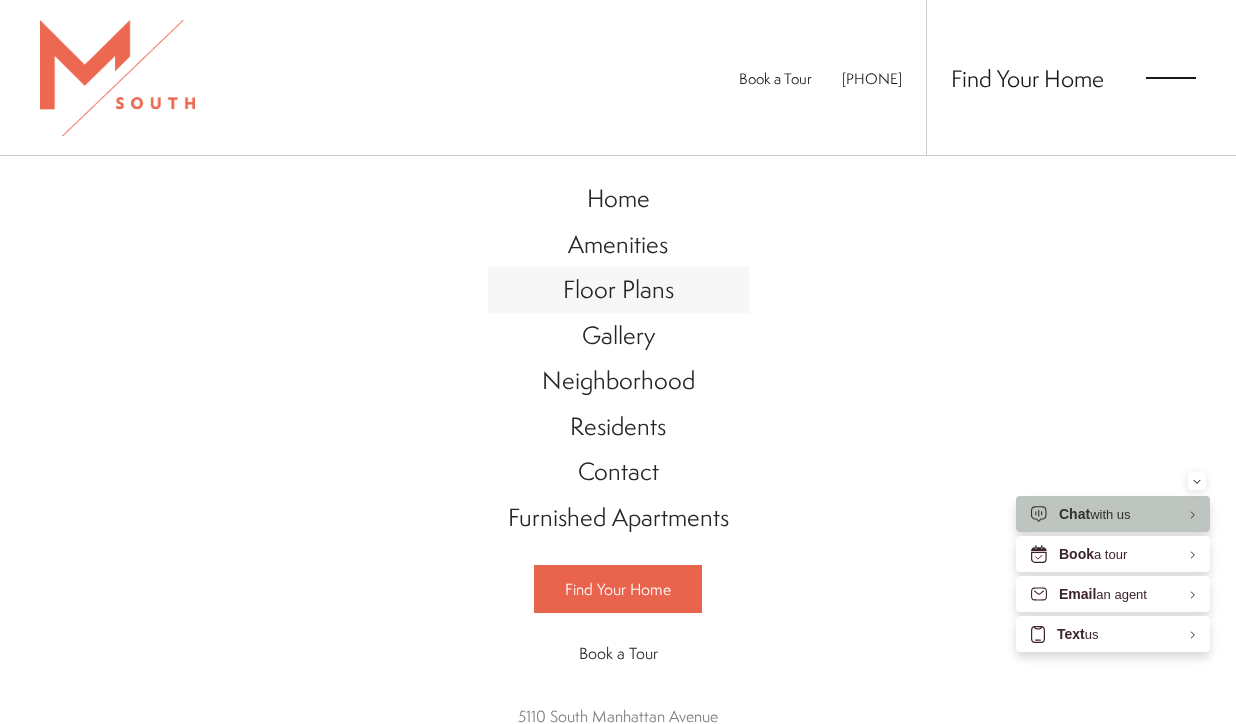 click on "Floor Plans" at bounding box center [618, 289] 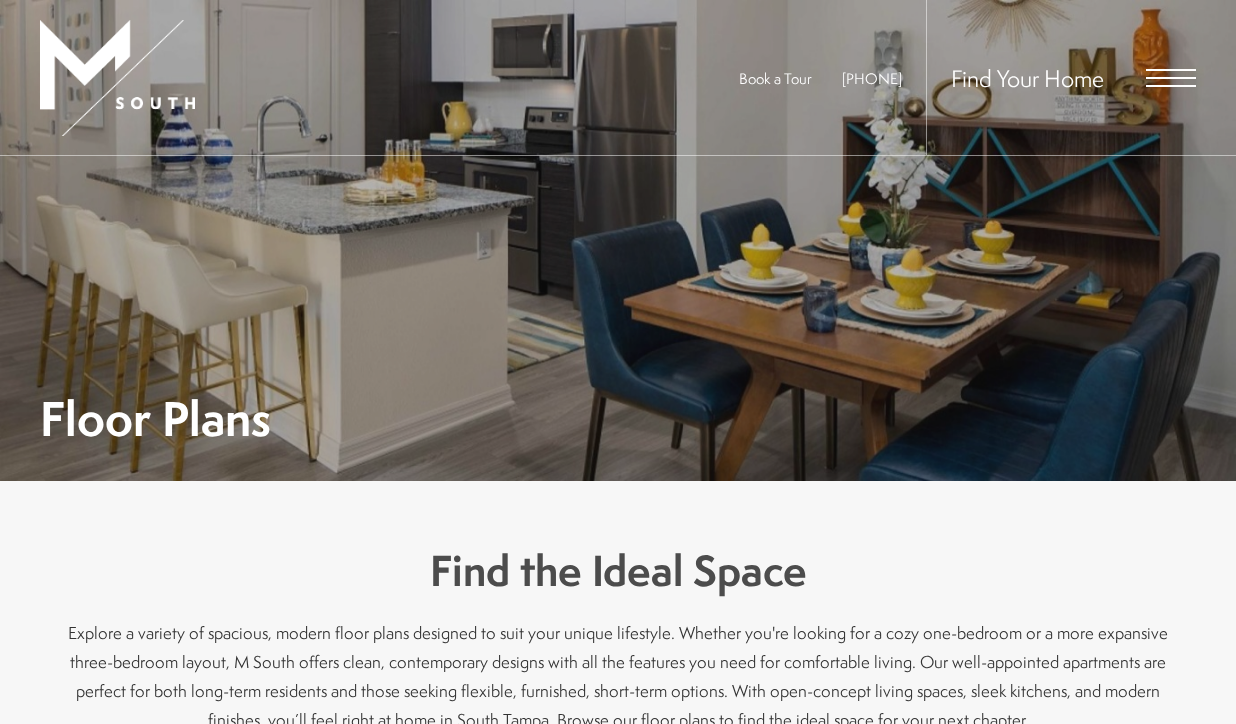 scroll, scrollTop: 0, scrollLeft: 0, axis: both 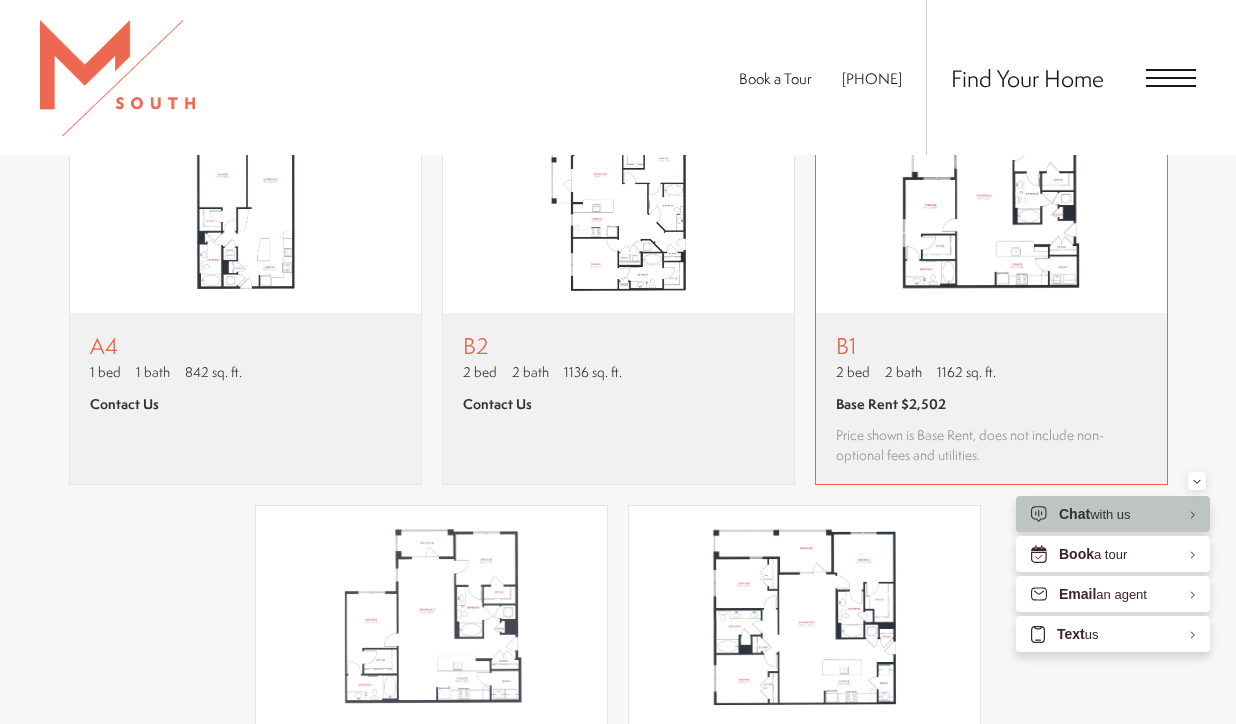 click on "2 bed 2 bath 1162 sq. ft." at bounding box center [991, 372] 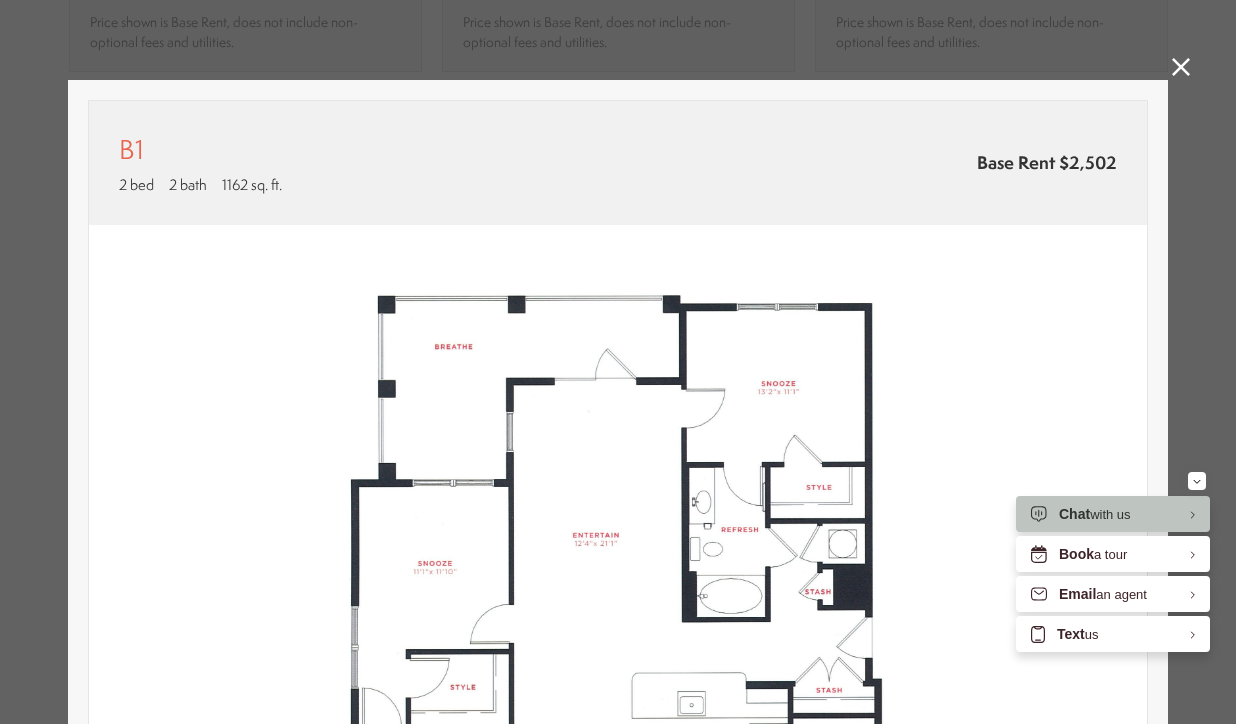 scroll, scrollTop: 451, scrollLeft: 0, axis: vertical 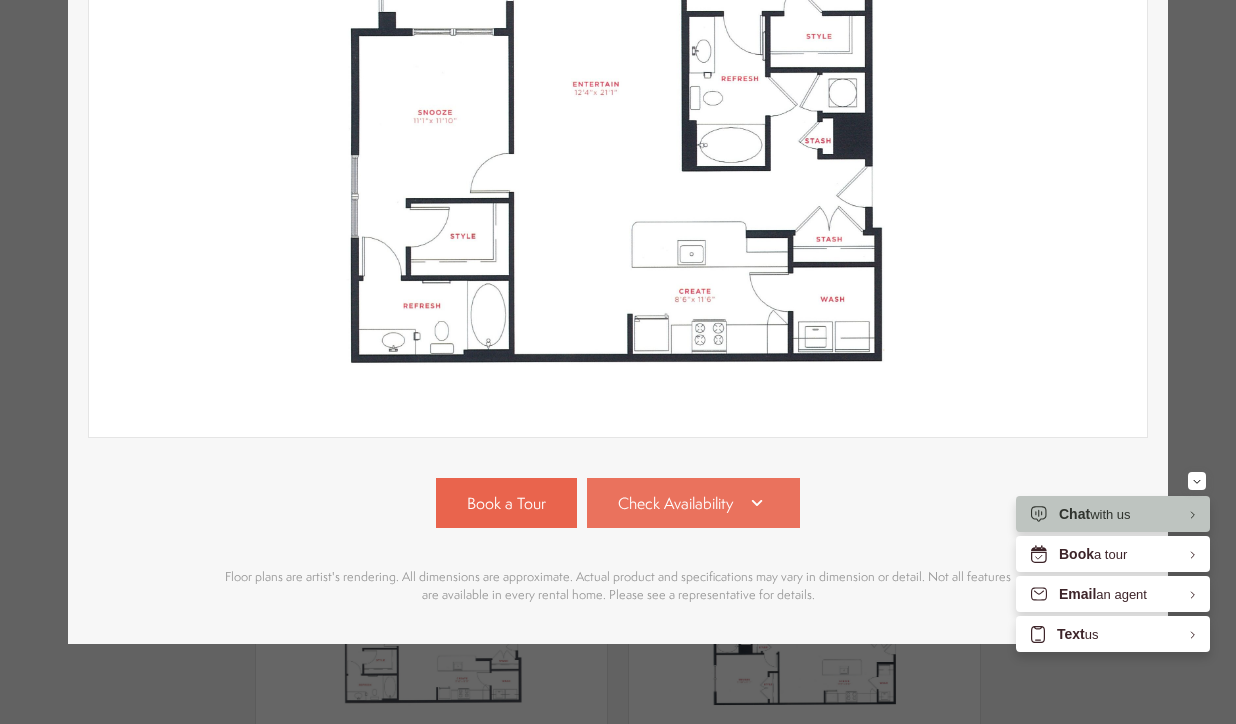 click on "Check Availability" at bounding box center [675, 503] 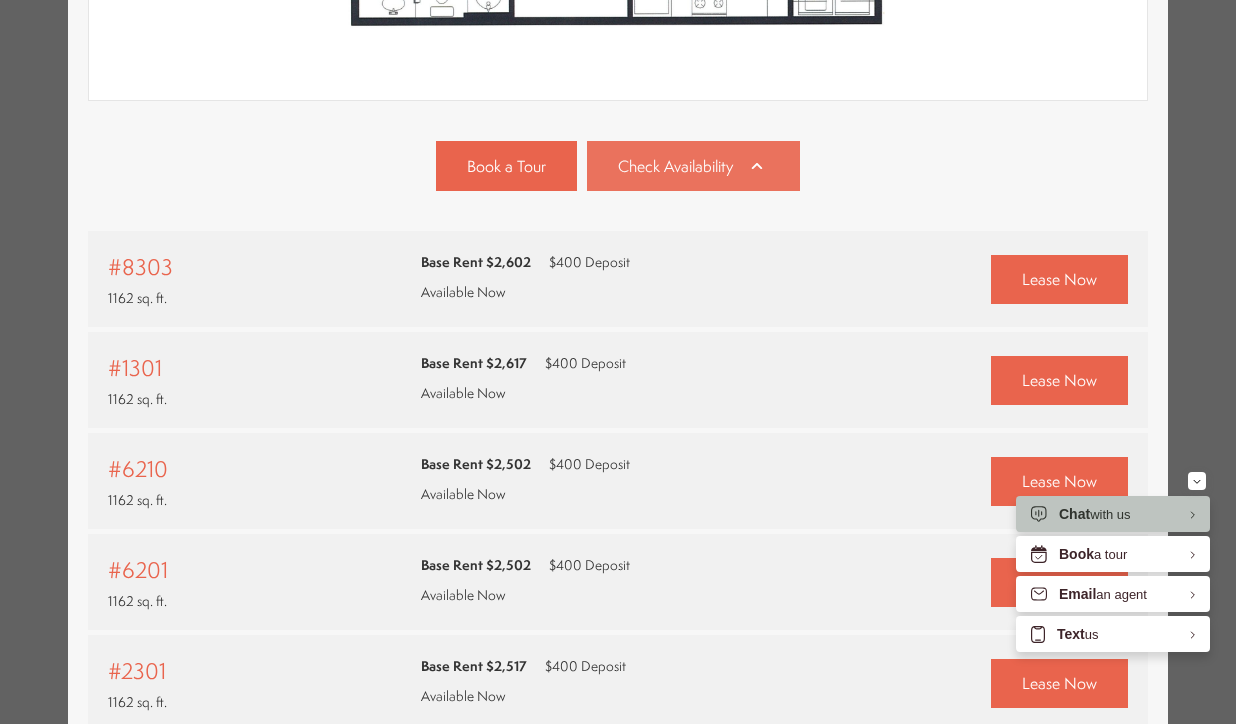scroll, scrollTop: 939, scrollLeft: 0, axis: vertical 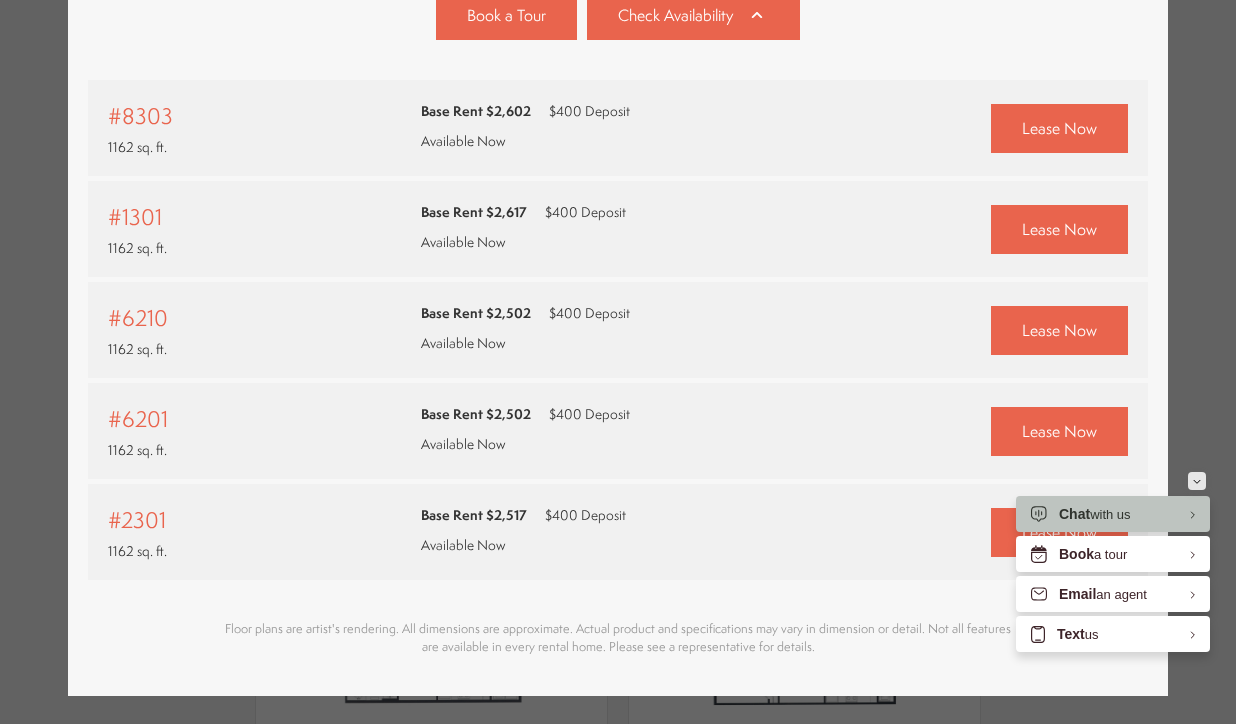 click at bounding box center (1197, 481) 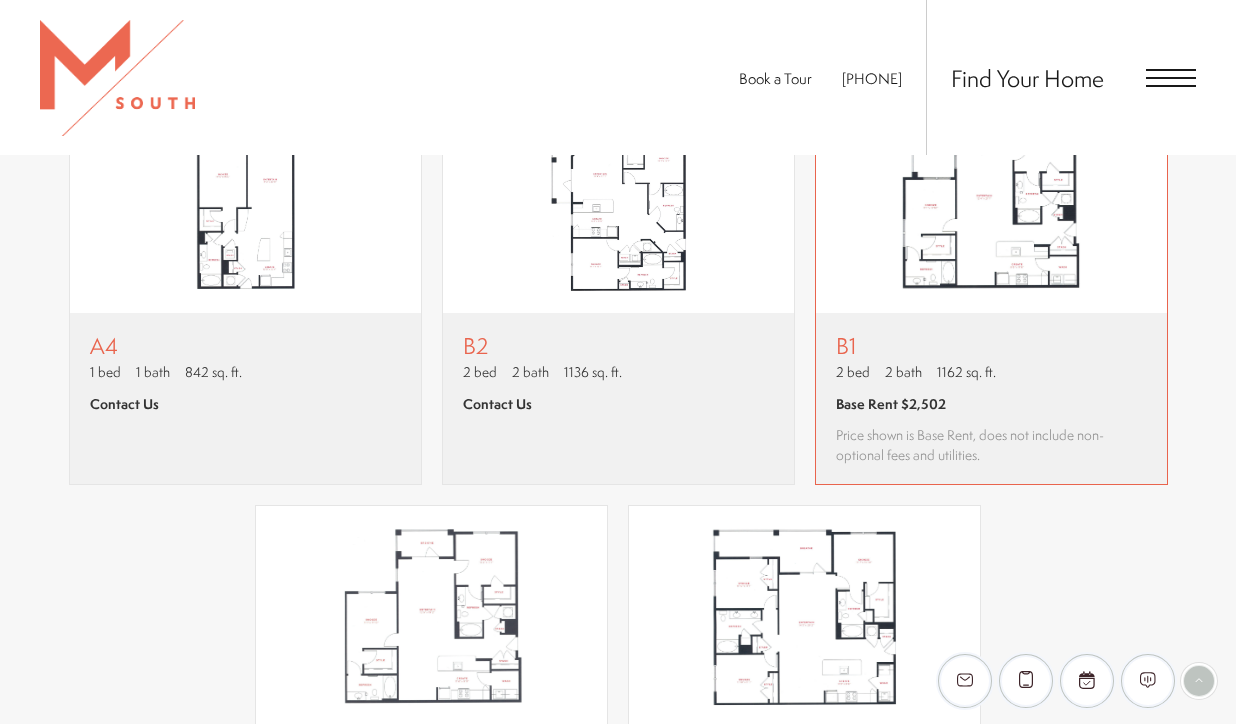 click on "B1
2 bed 2 bath 1162 sq. ft.
Base Rent $[PRICE]
Price shown is Base Rent, does not include non-optional fees and utilities." at bounding box center (991, 398) 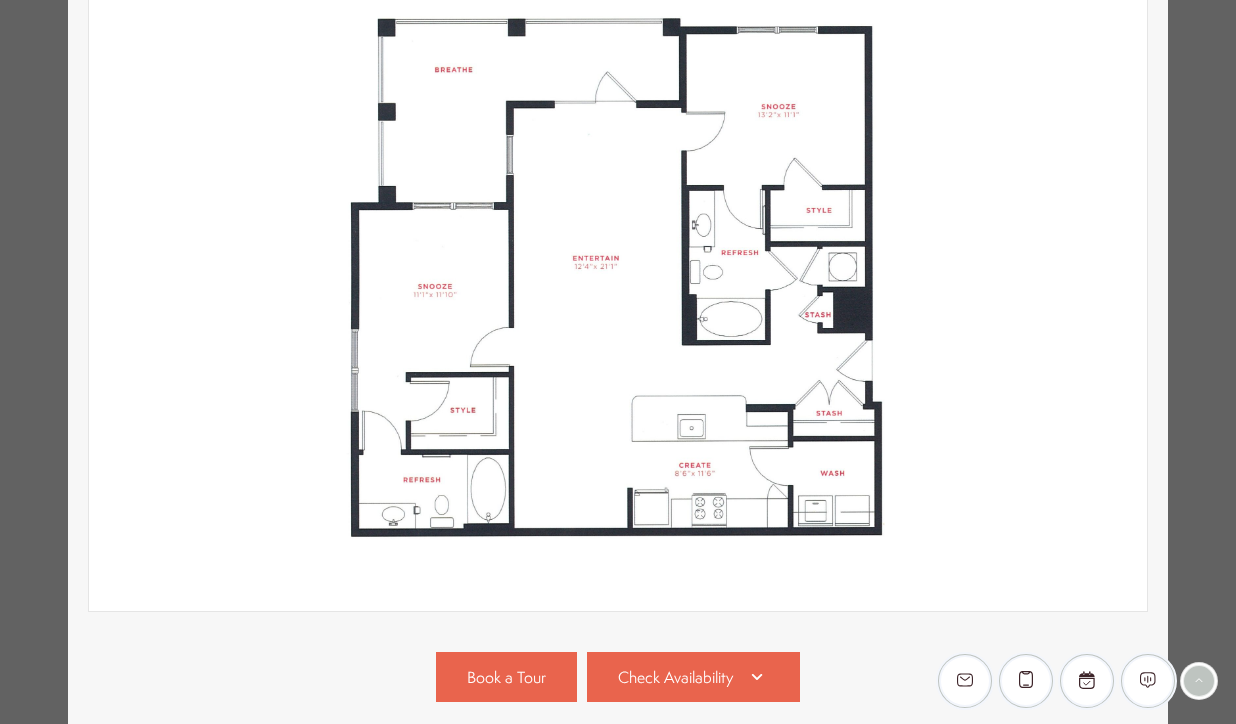 scroll, scrollTop: 451, scrollLeft: 0, axis: vertical 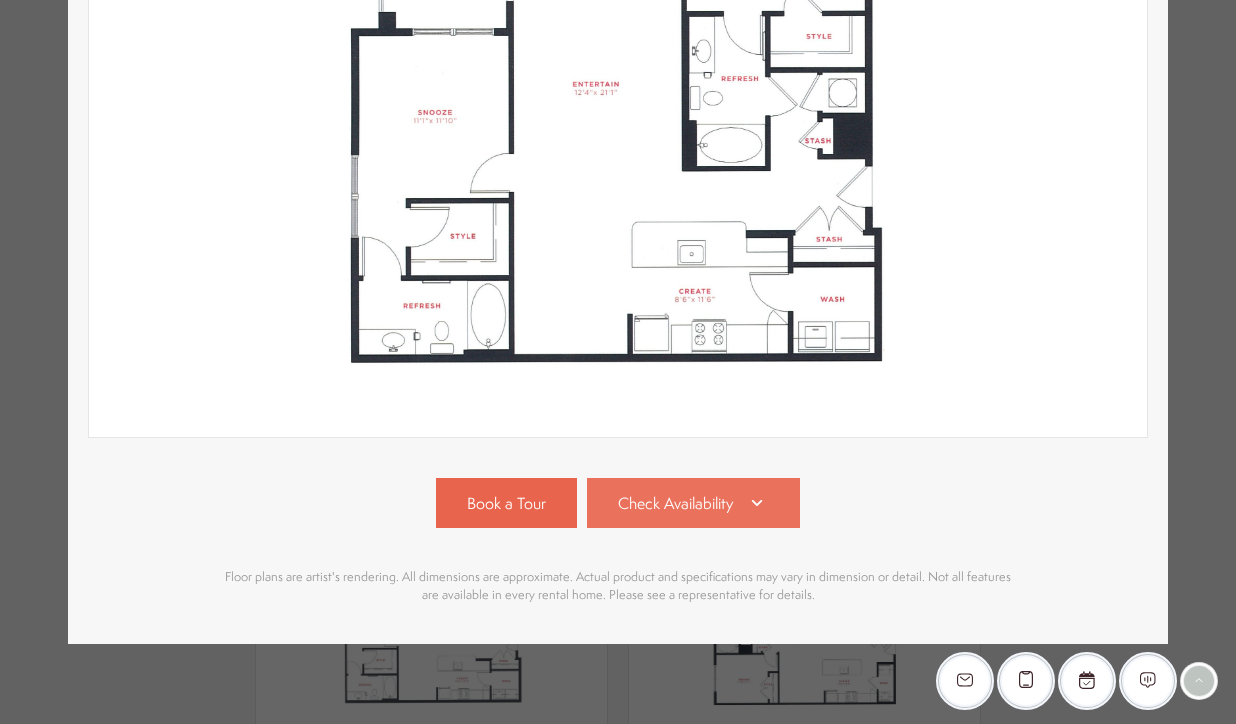 click on "Check Availability" at bounding box center (675, 503) 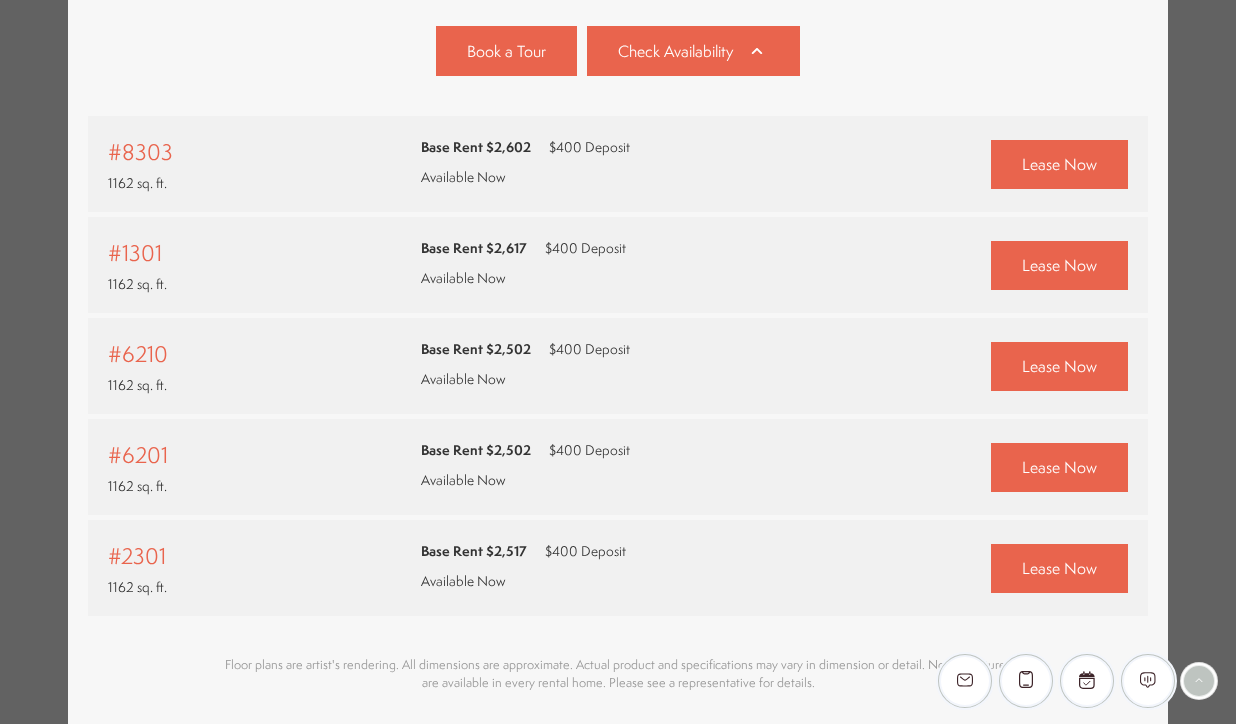 scroll, scrollTop: 897, scrollLeft: 0, axis: vertical 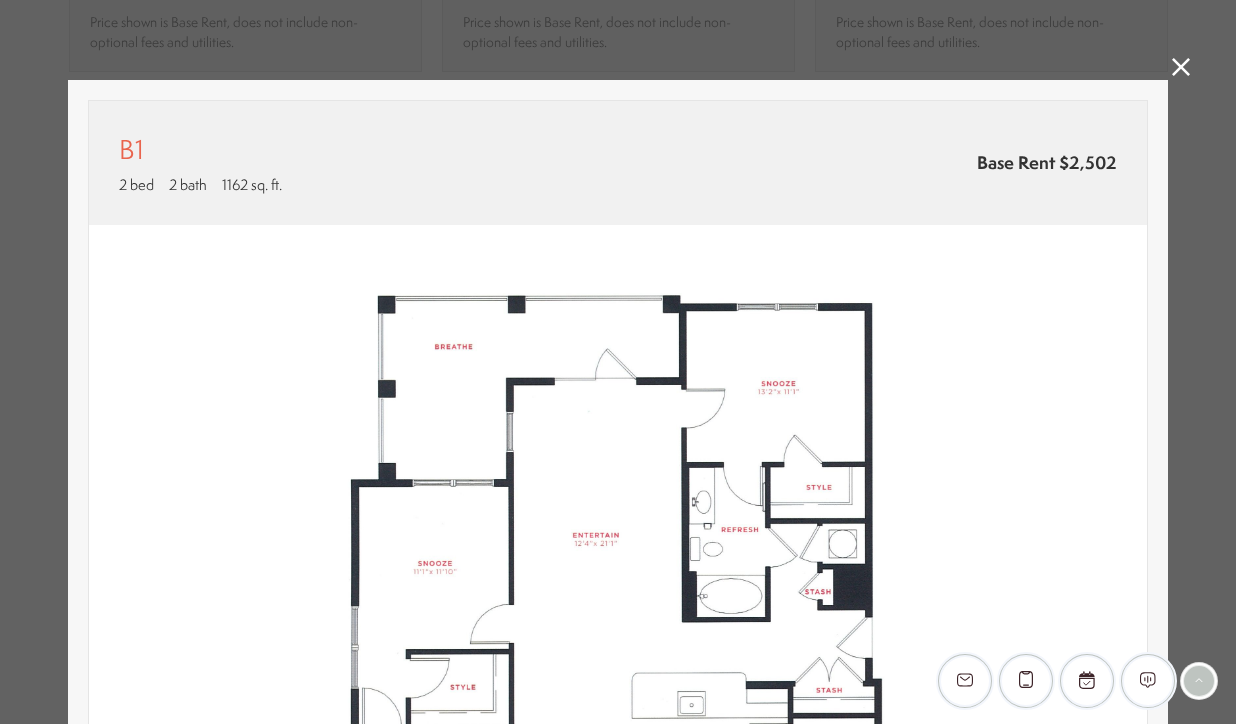 click 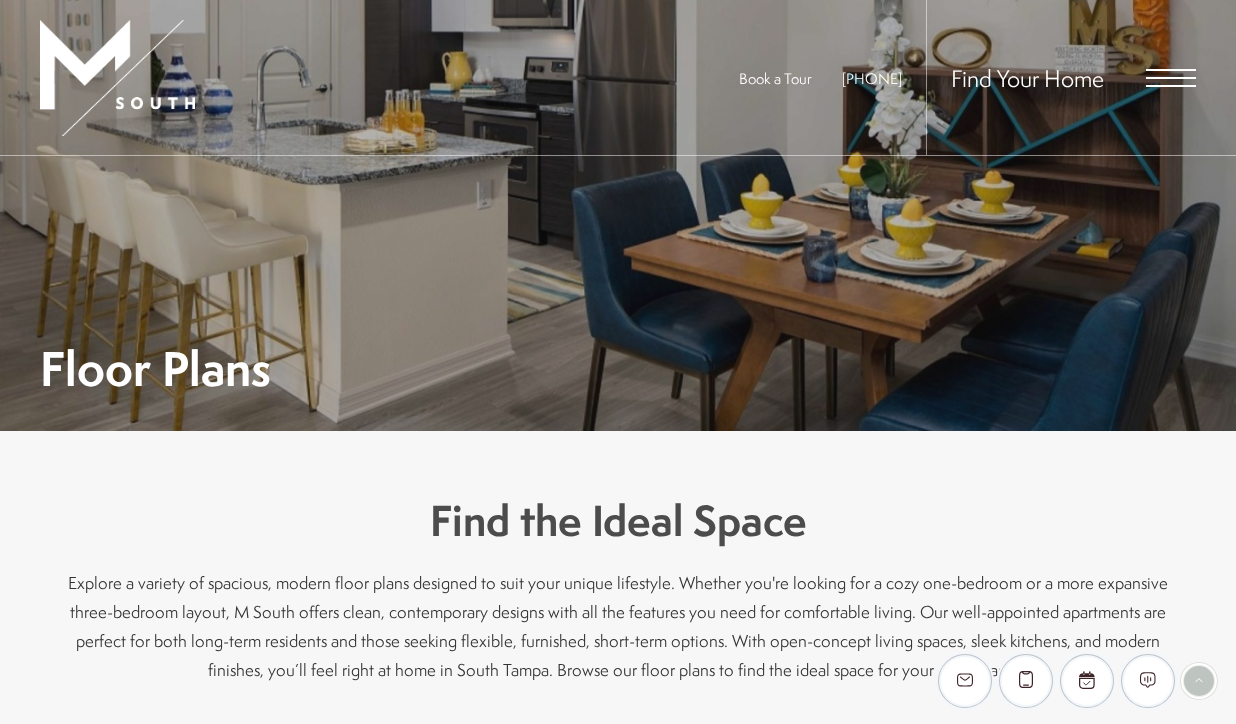 scroll, scrollTop: 0, scrollLeft: 0, axis: both 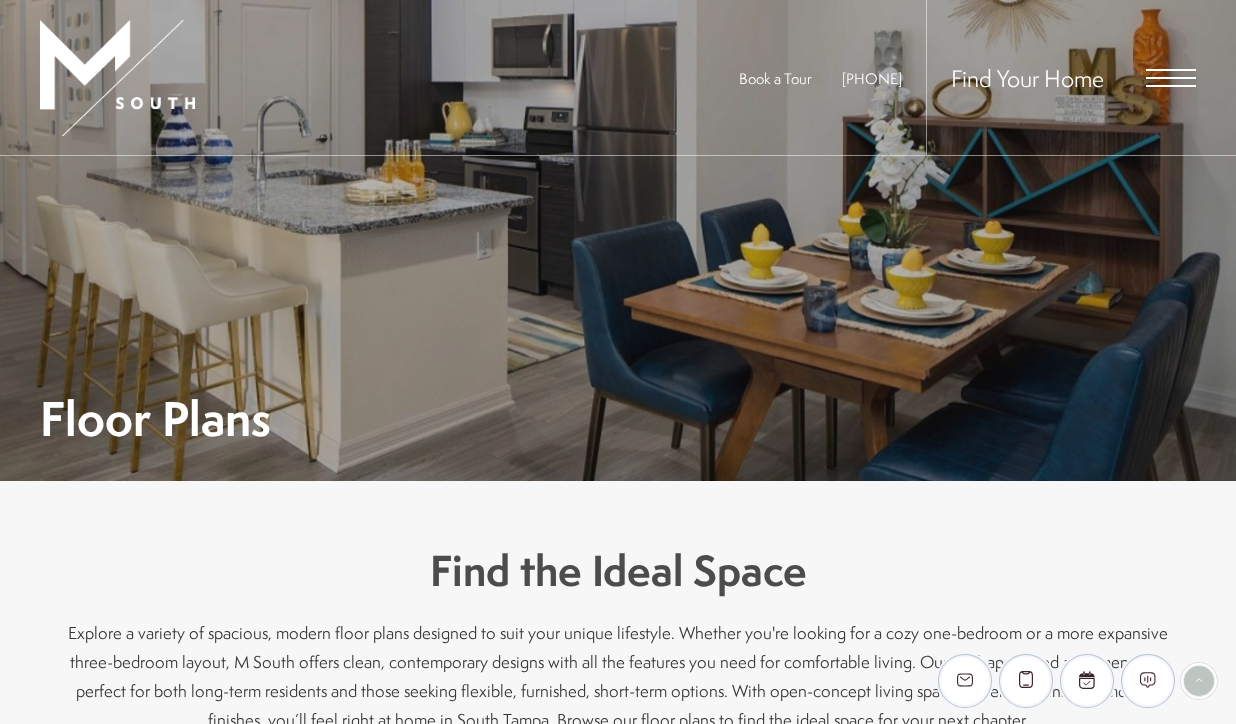 click at bounding box center [1171, 78] 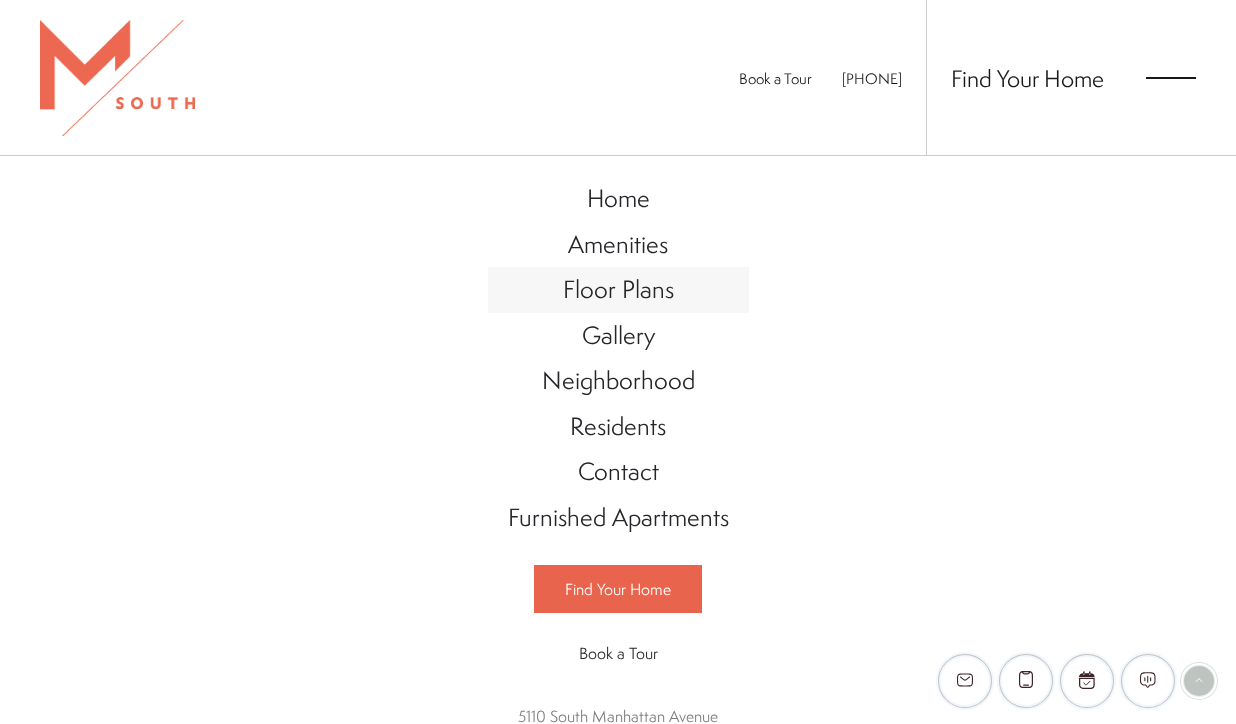 click on "Floor Plans" at bounding box center (618, 289) 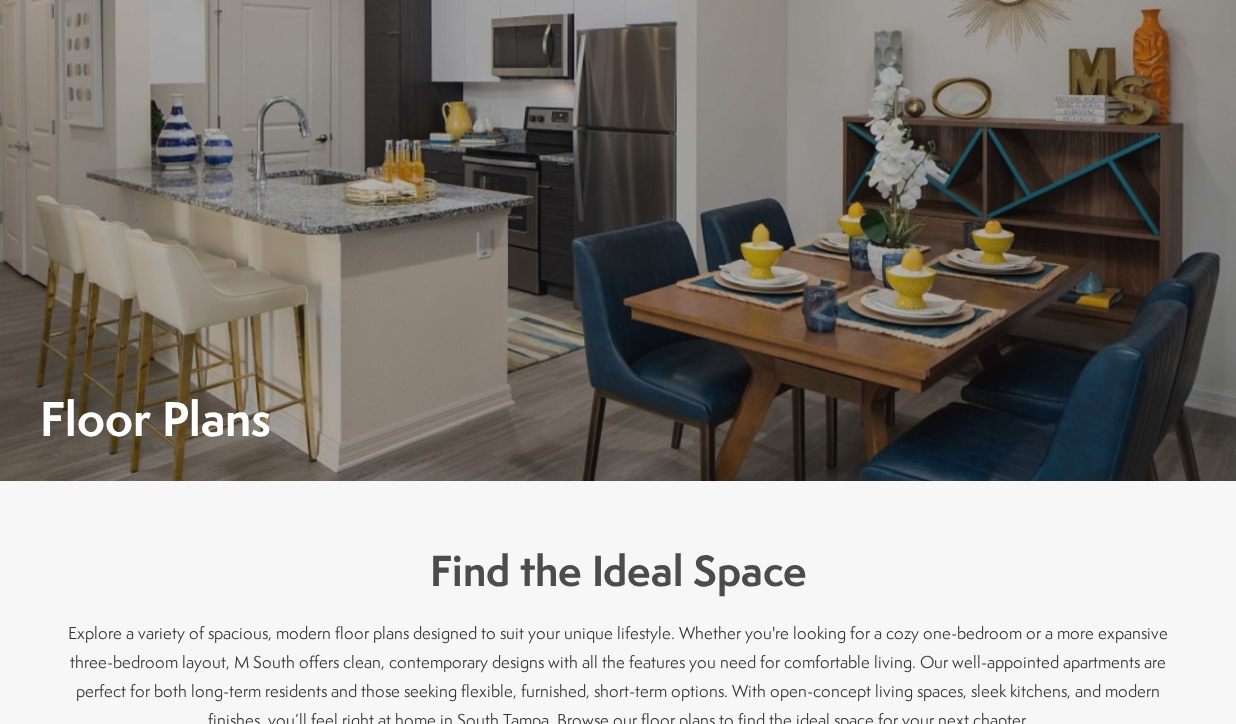 scroll, scrollTop: 0, scrollLeft: 0, axis: both 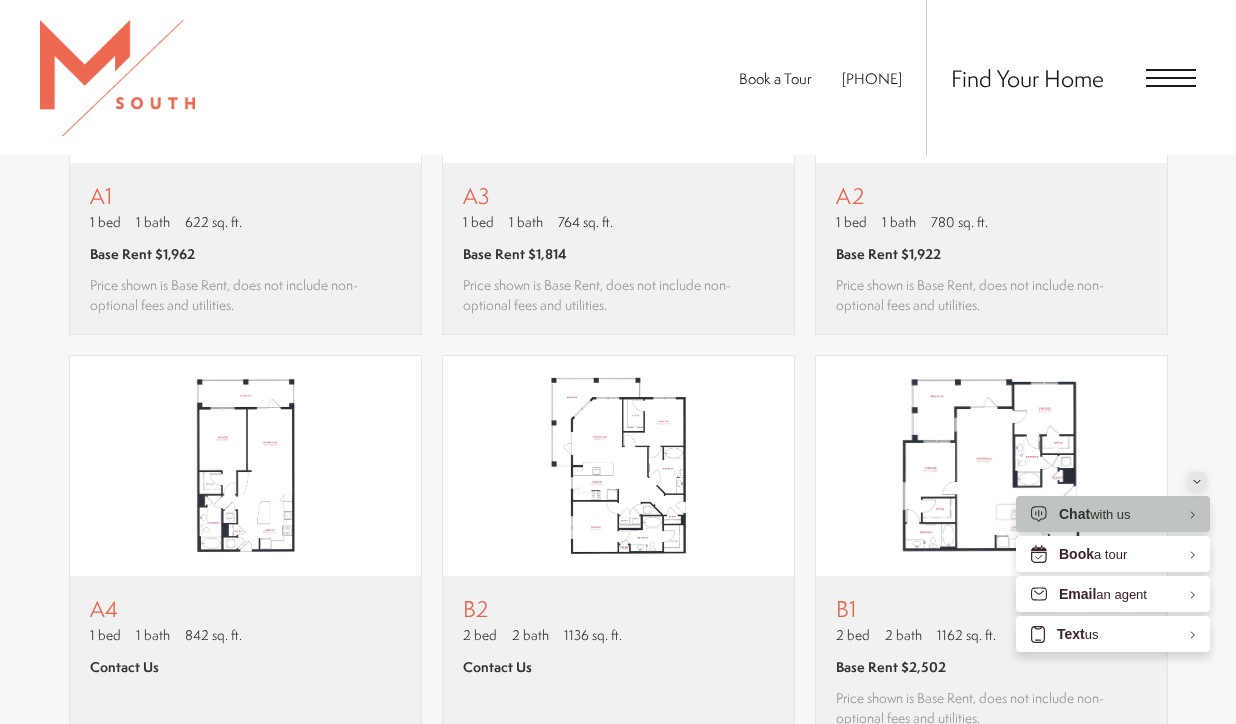 click 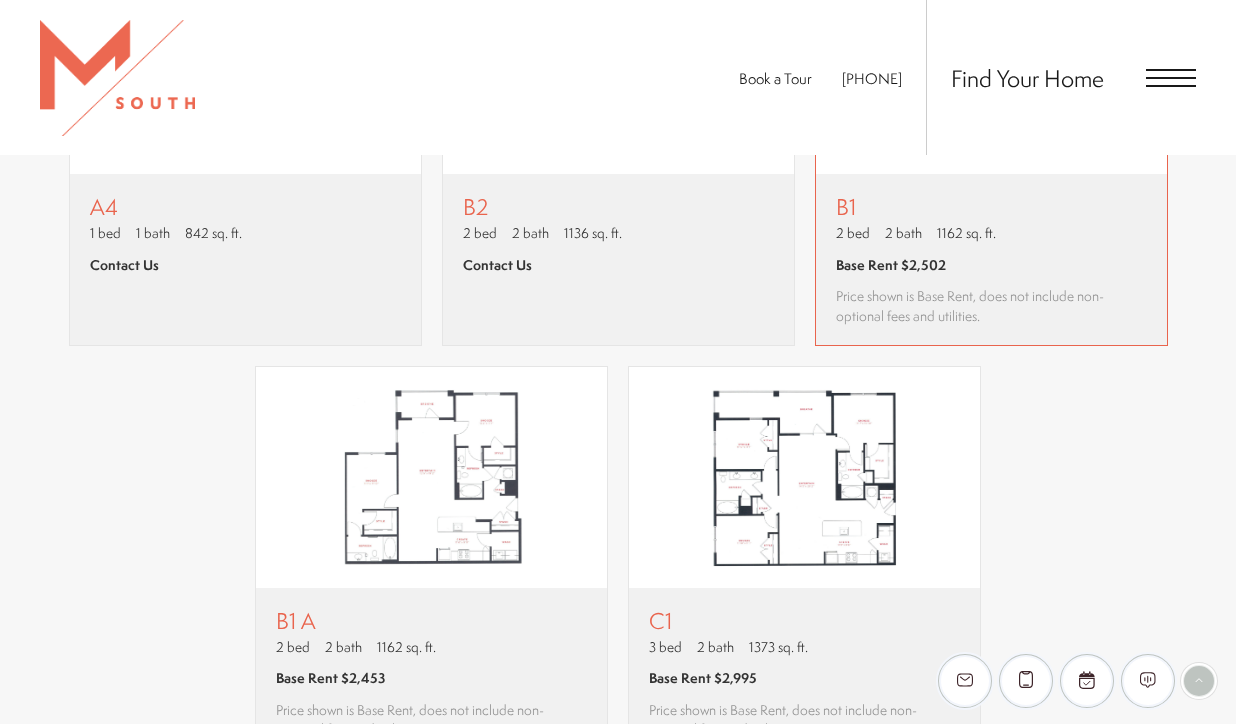 scroll, scrollTop: 1802, scrollLeft: 0, axis: vertical 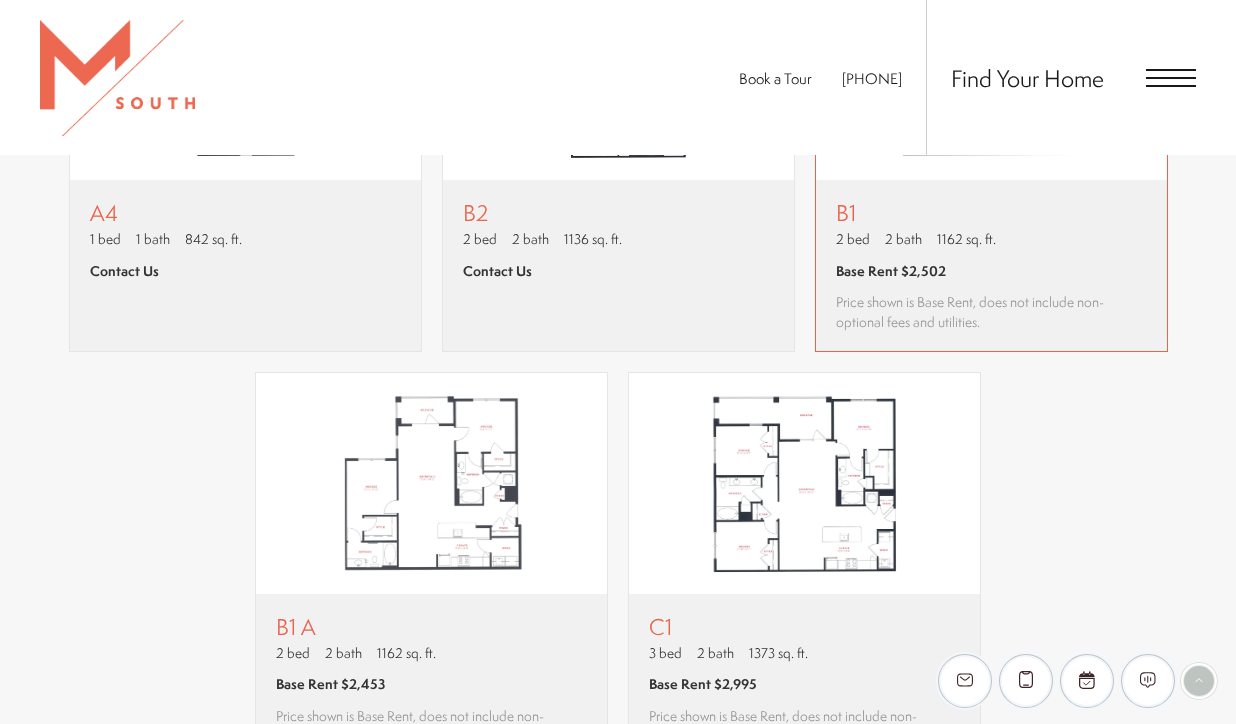 click on "B1
2 bed 2 bath 1162 sq. ft.
Base Rent $[PRICE]
Price shown is Base Rent, does not include non-optional fees and utilities." at bounding box center [991, 265] 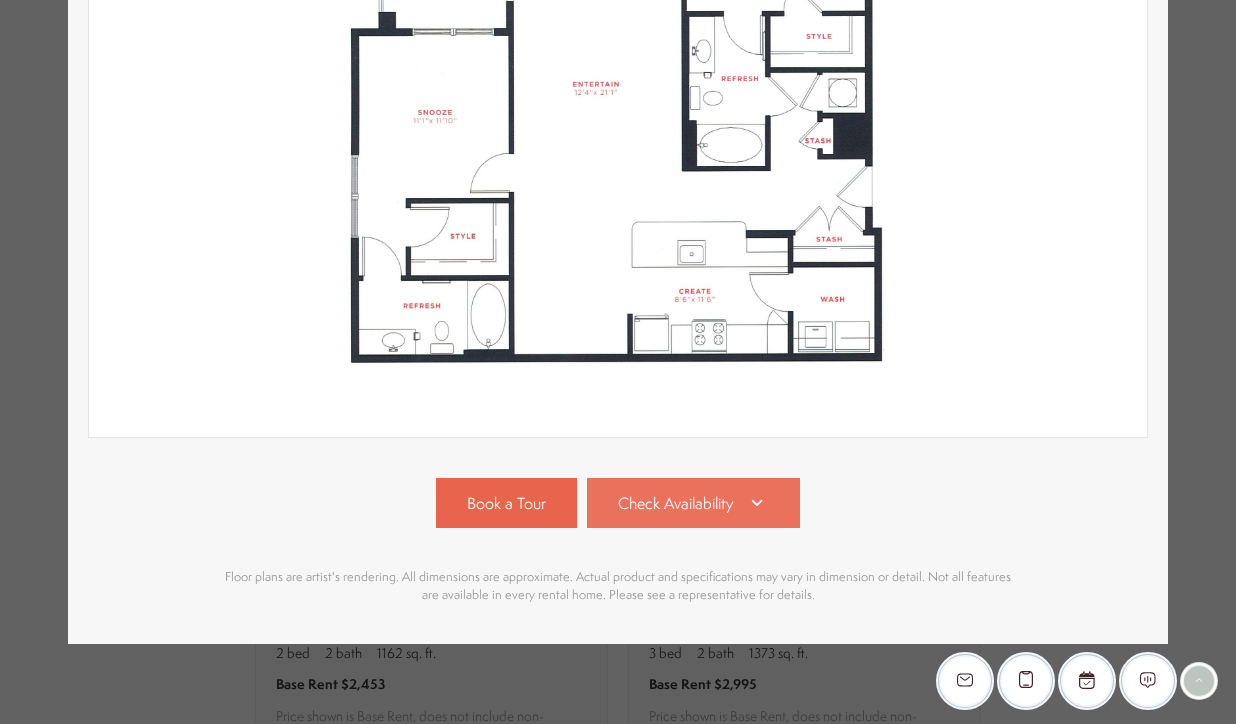 click on "Check Availability" at bounding box center (675, 503) 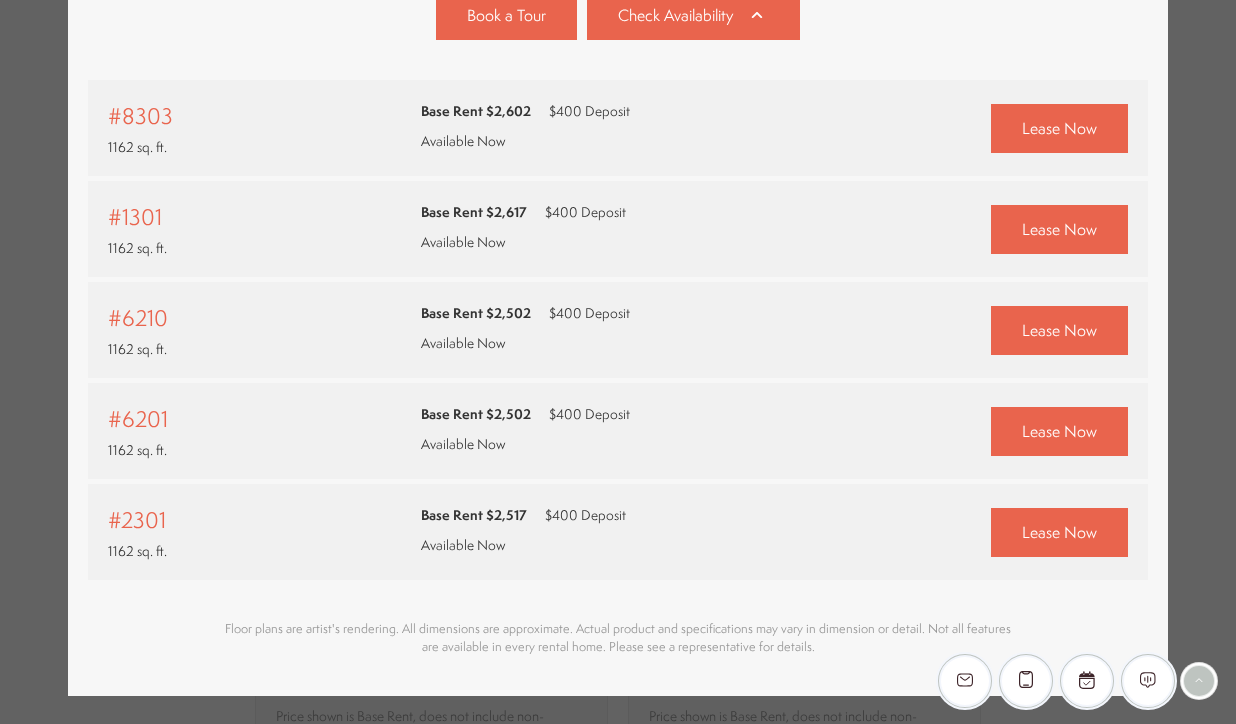 scroll, scrollTop: 991, scrollLeft: 0, axis: vertical 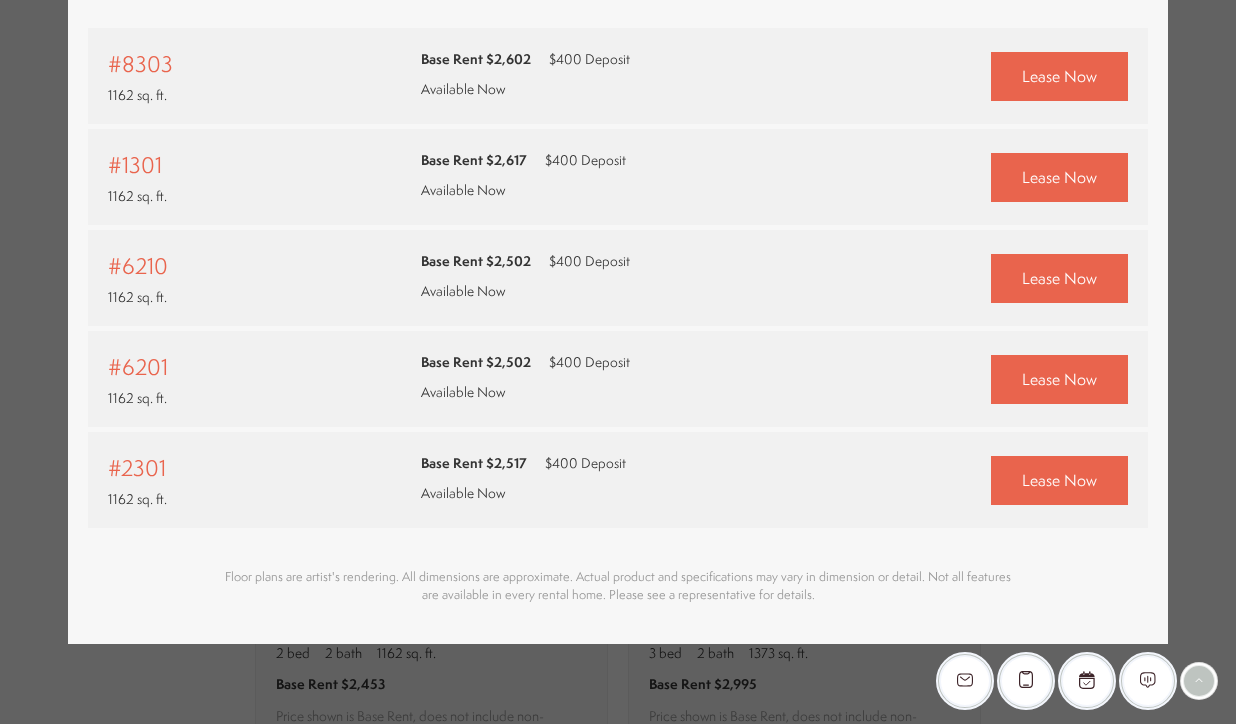 click on "B1
2 bed 2 bath 1162 sq. ft.
Base Rent $[PRICE]
2D
3D" at bounding box center [618, 362] 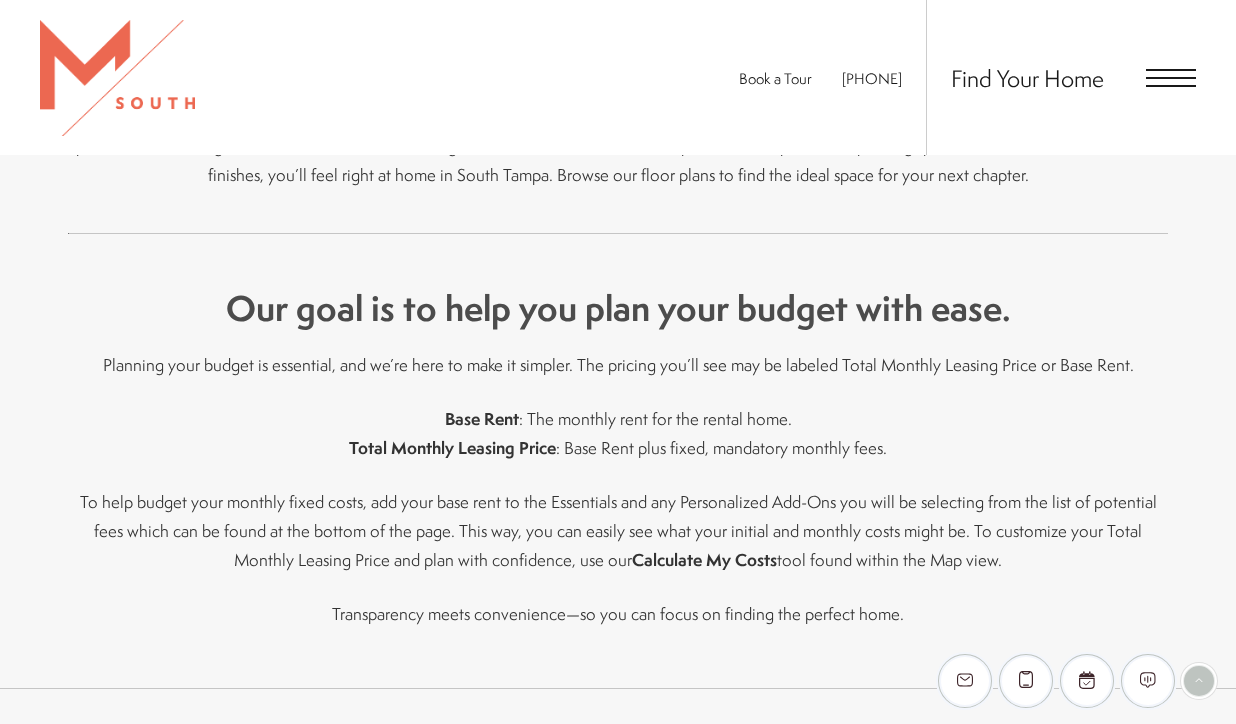scroll, scrollTop: 0, scrollLeft: 0, axis: both 